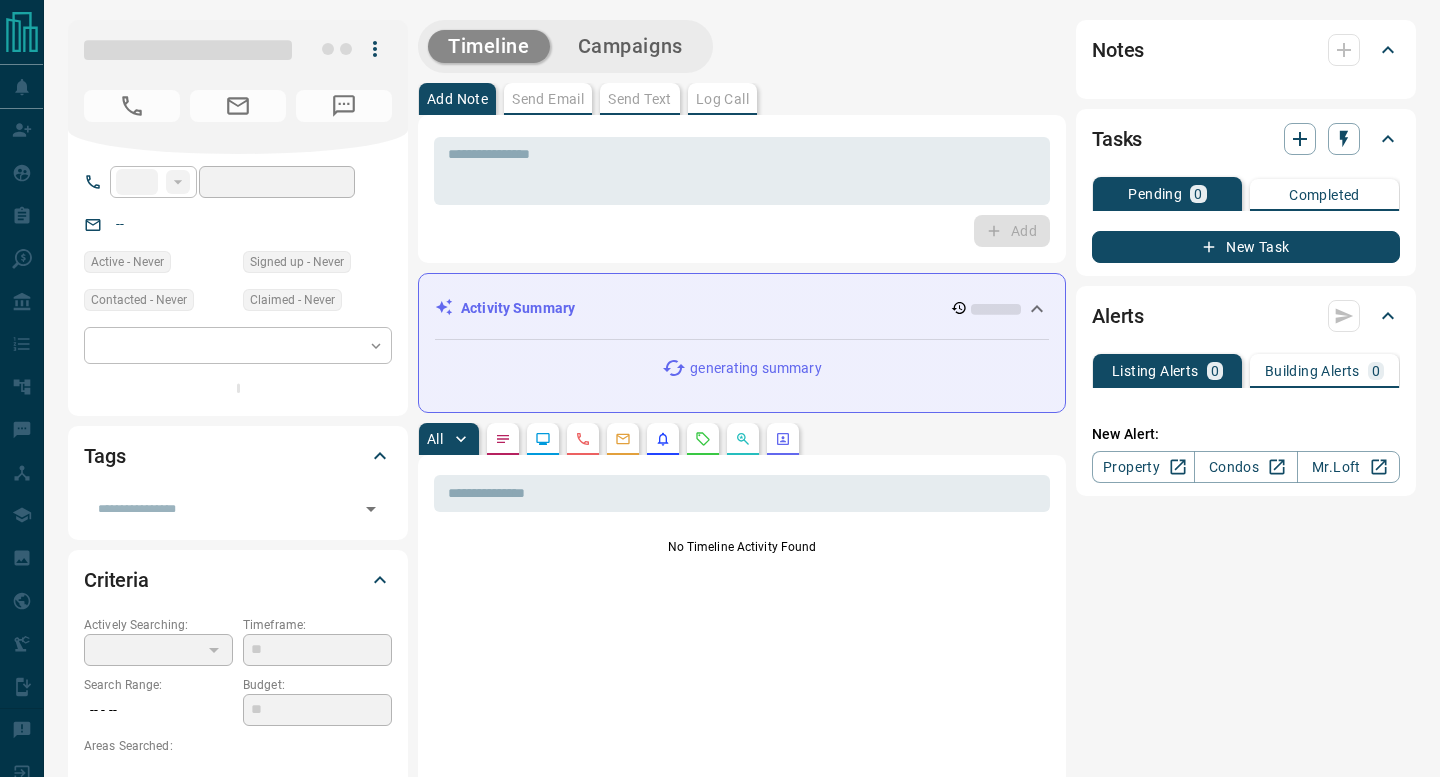scroll, scrollTop: 0, scrollLeft: 0, axis: both 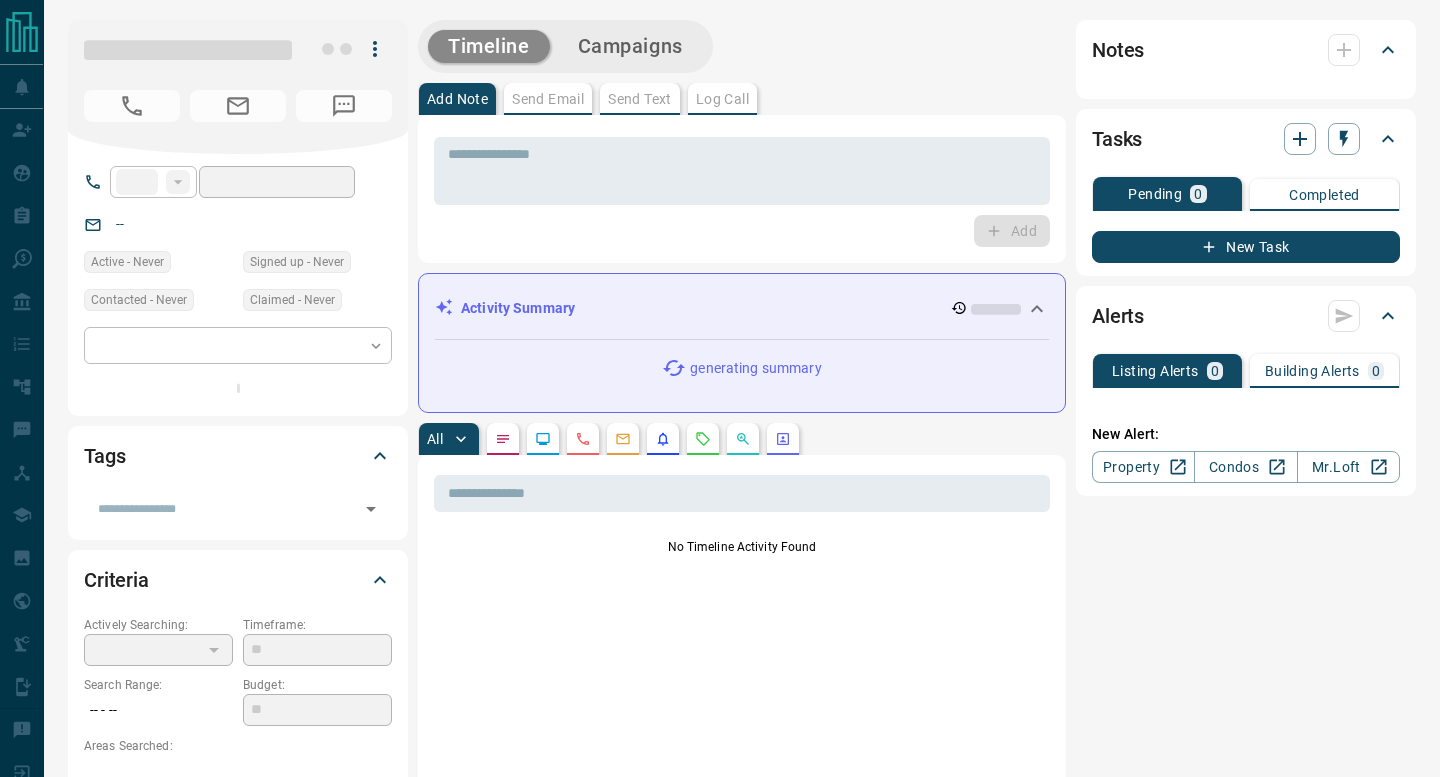 type on "**" 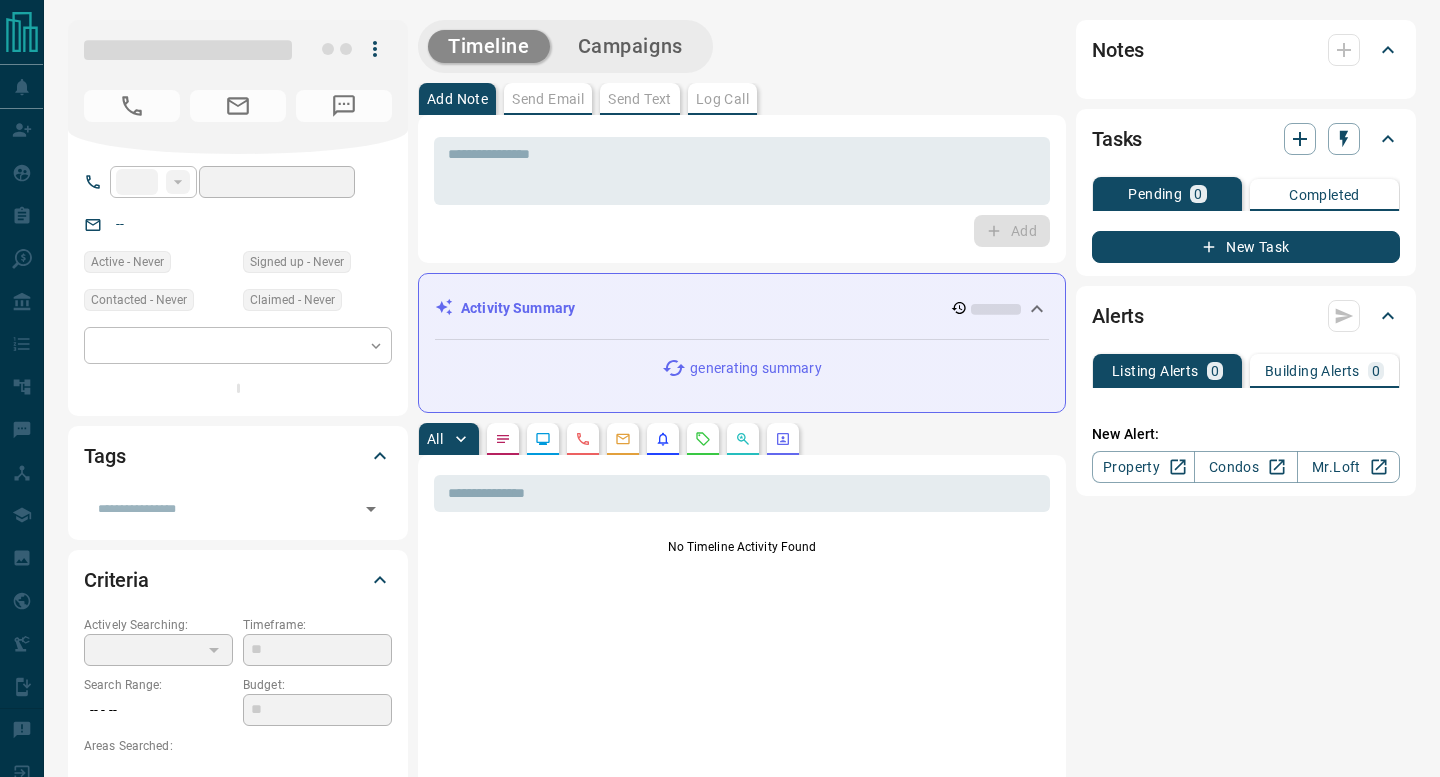 type on "**********" 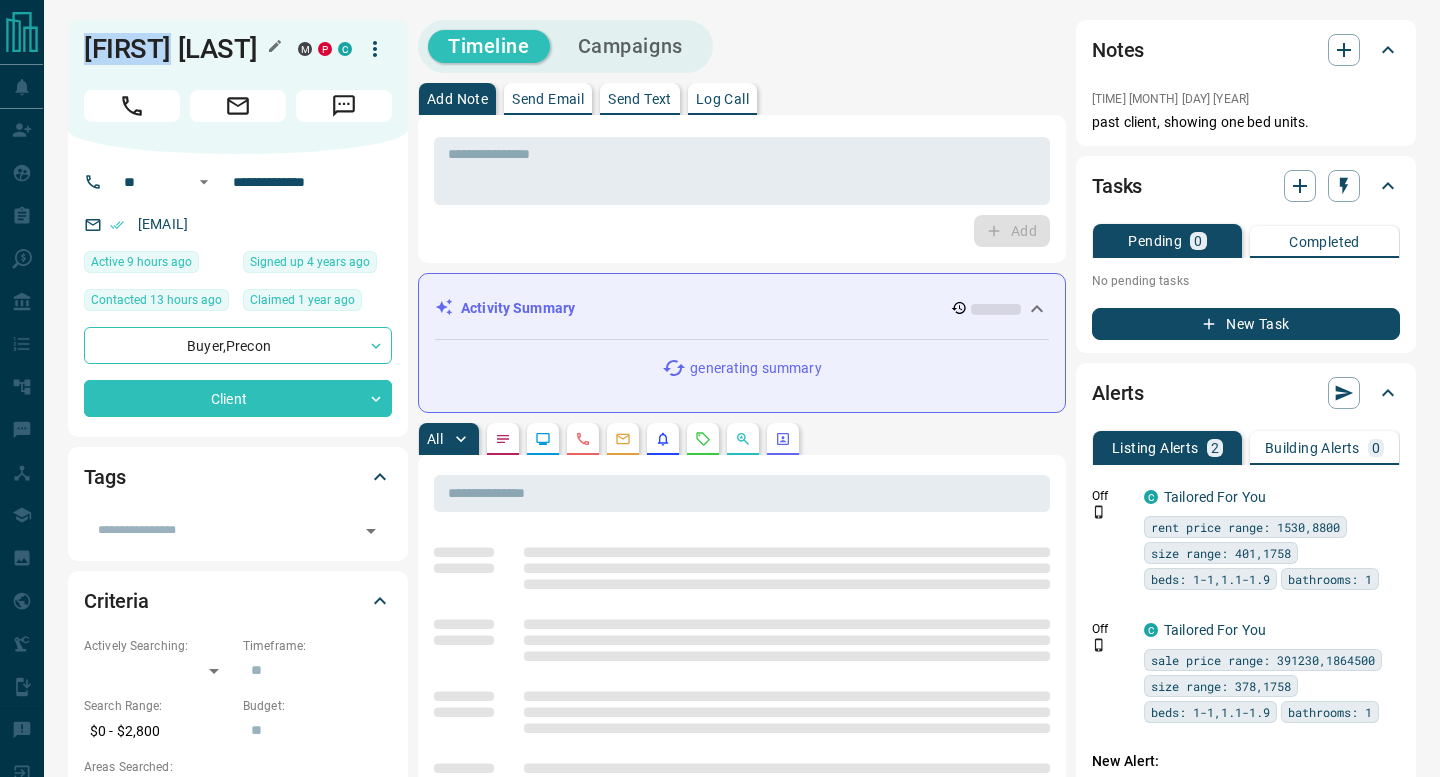 drag, startPoint x: 76, startPoint y: 53, endPoint x: 165, endPoint y: 54, distance: 89.005615 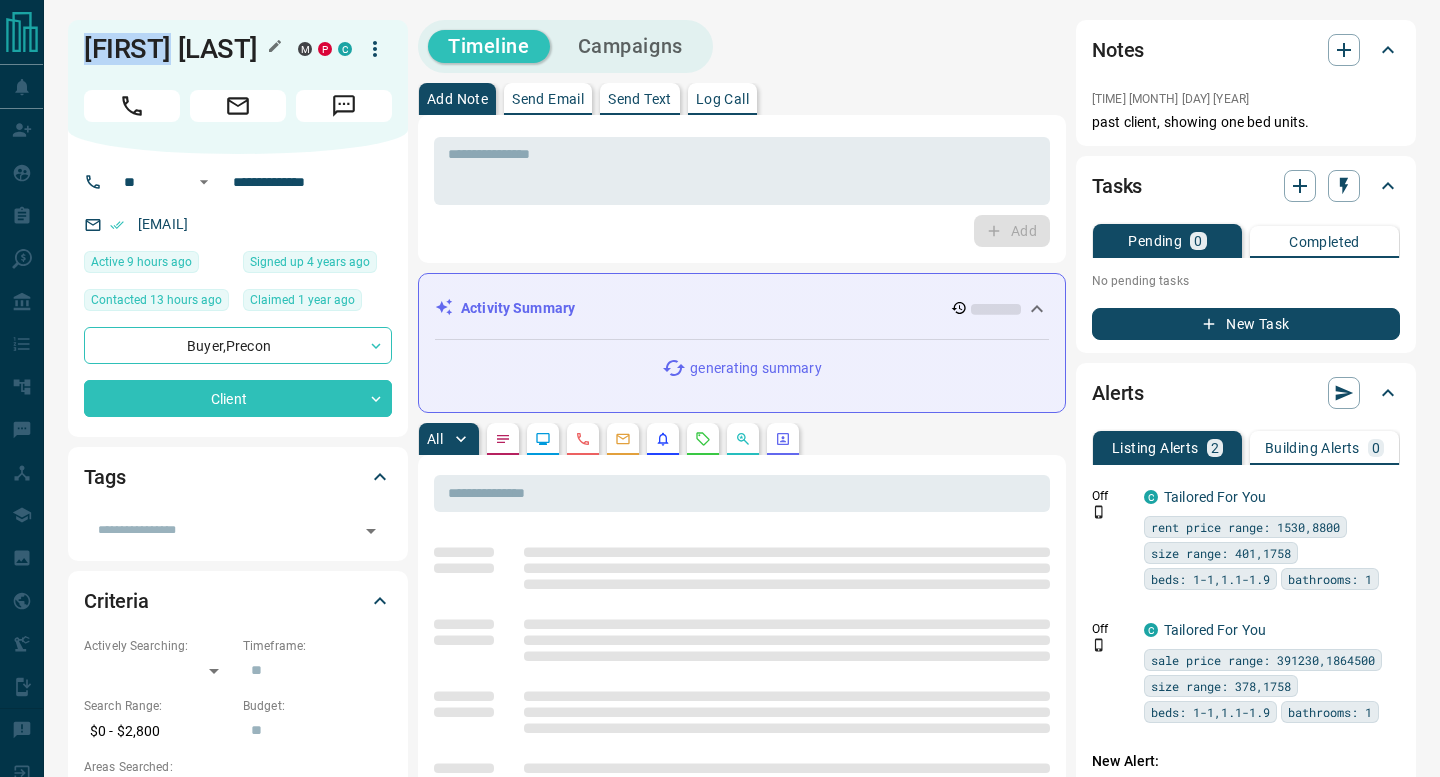 click on "[FIRST] [LAST] M P C" at bounding box center [238, 87] 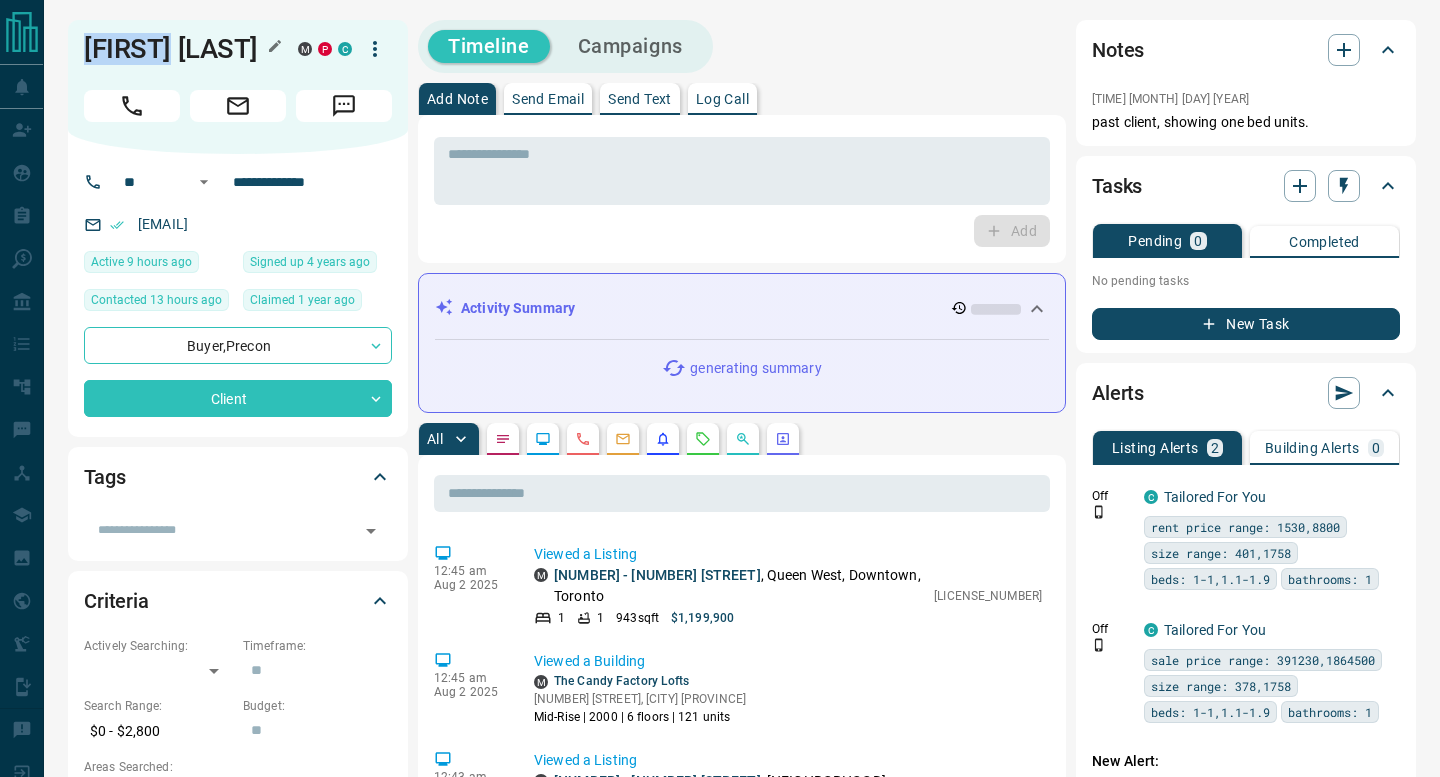 copy on "[NAME]" 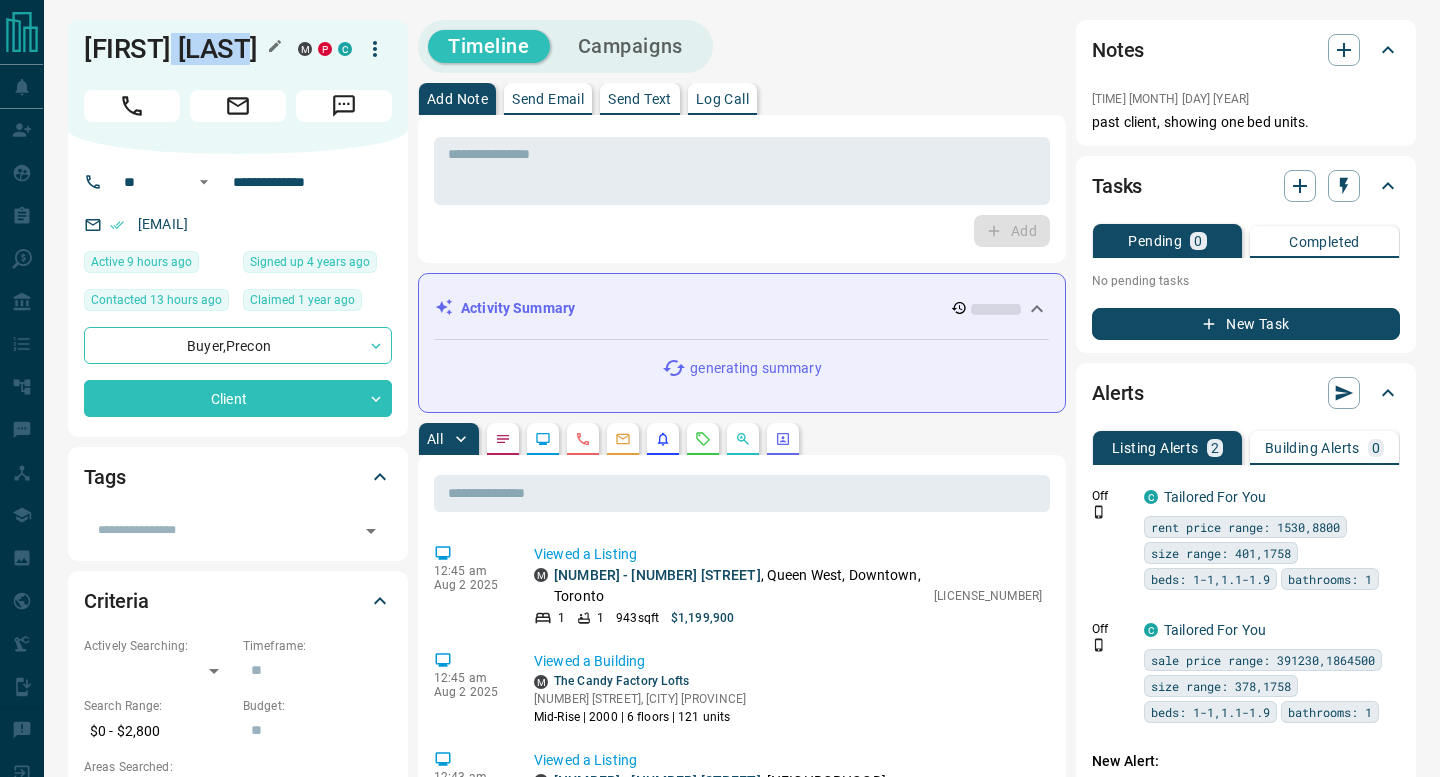 drag, startPoint x: 260, startPoint y: 53, endPoint x: 182, endPoint y: 54, distance: 78.00641 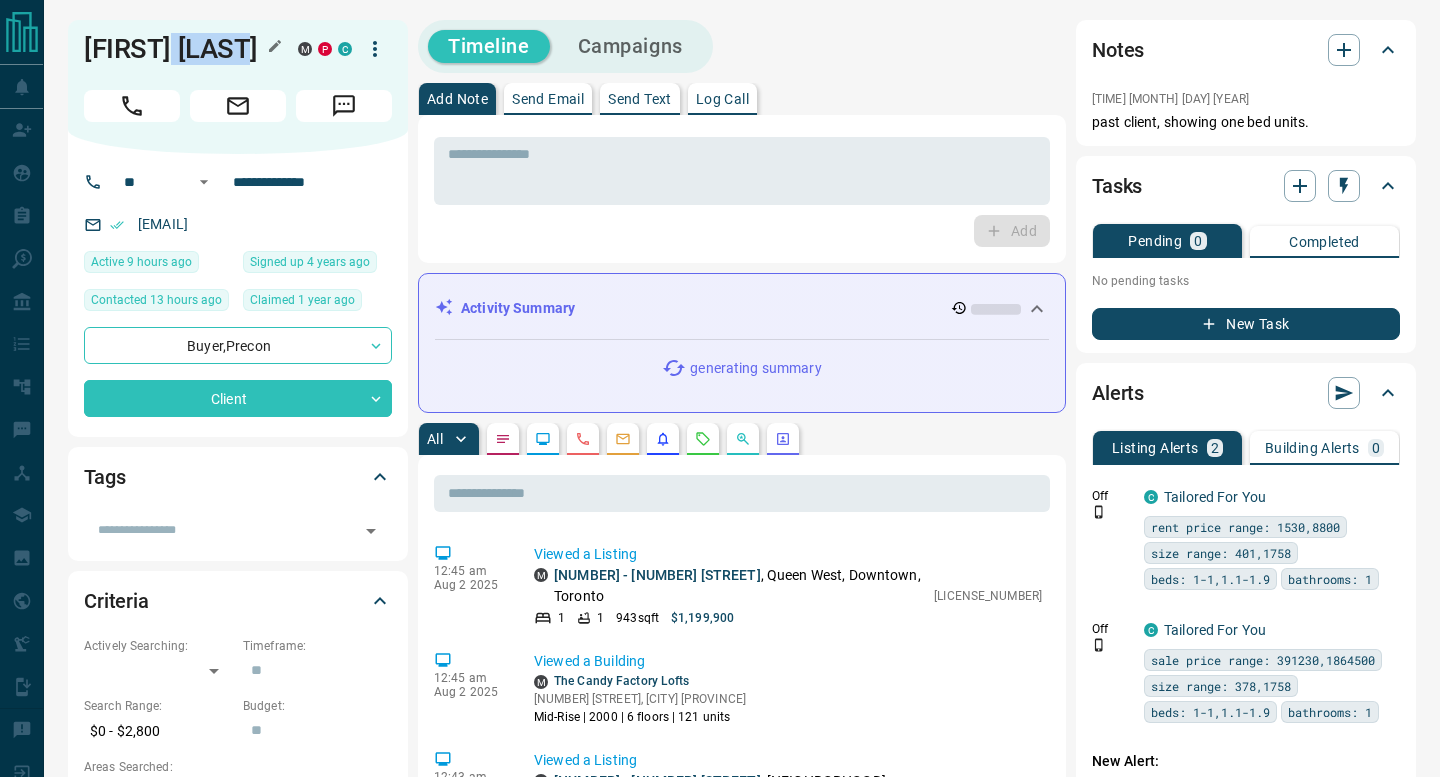click on "[FIRST] [LAST]" at bounding box center (176, 49) 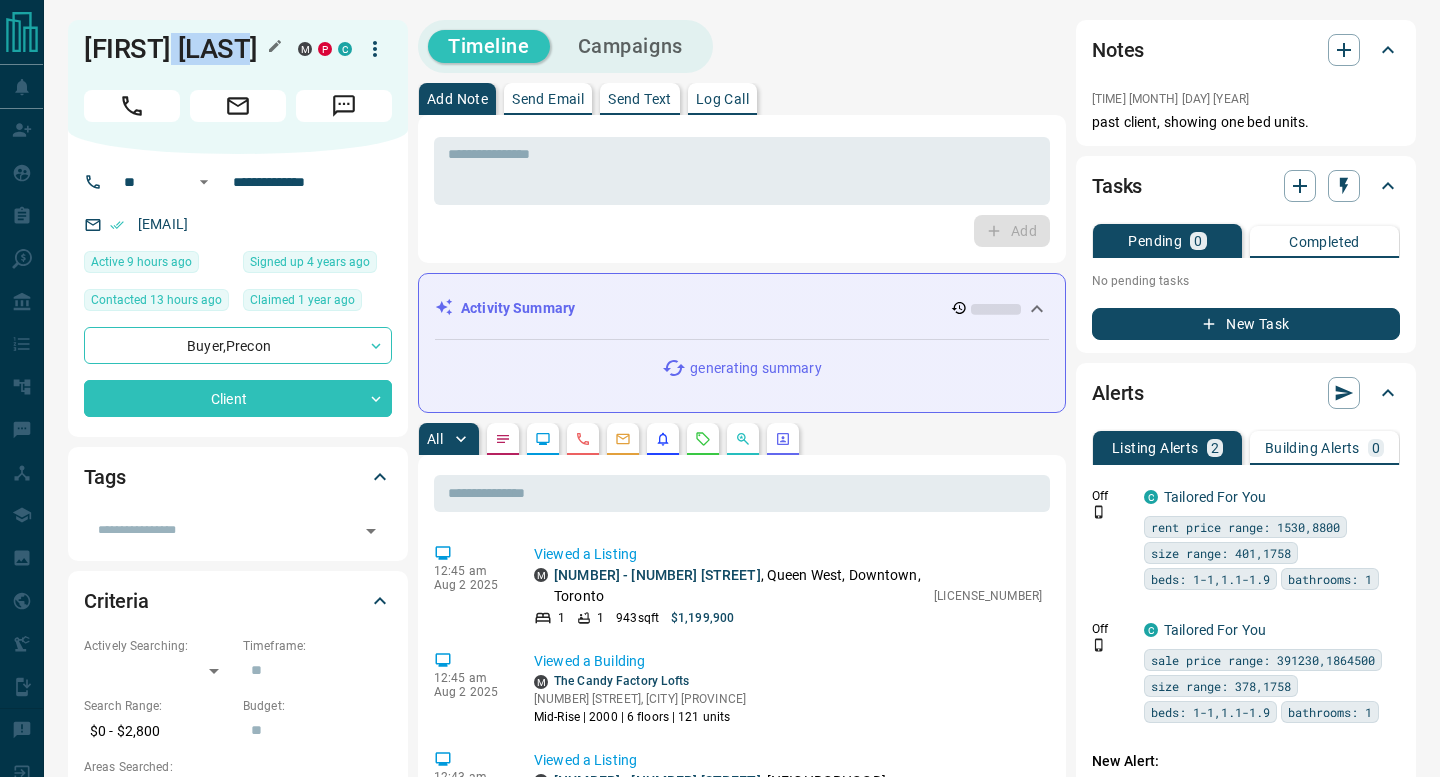 copy on "[LAST]" 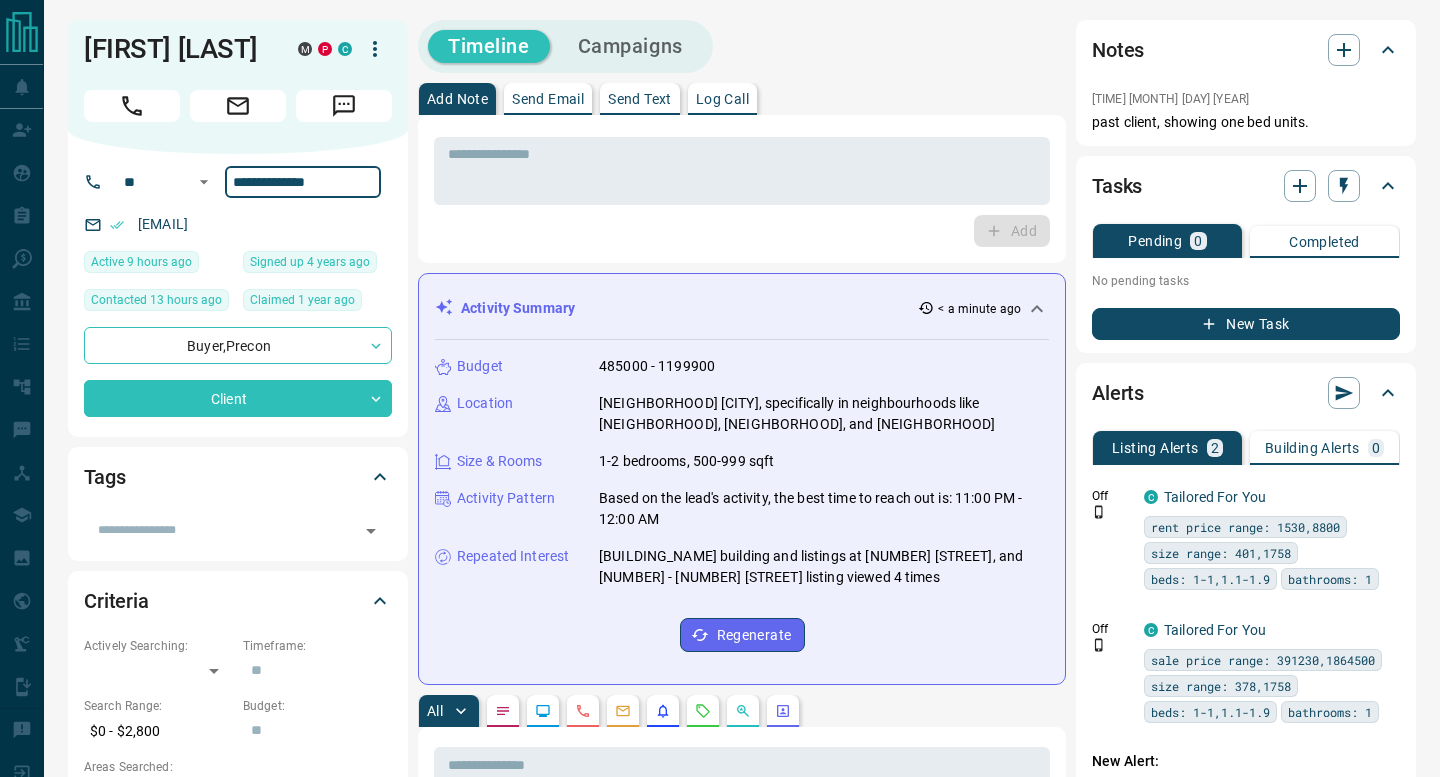 drag, startPoint x: 350, startPoint y: 187, endPoint x: 234, endPoint y: 179, distance: 116.275536 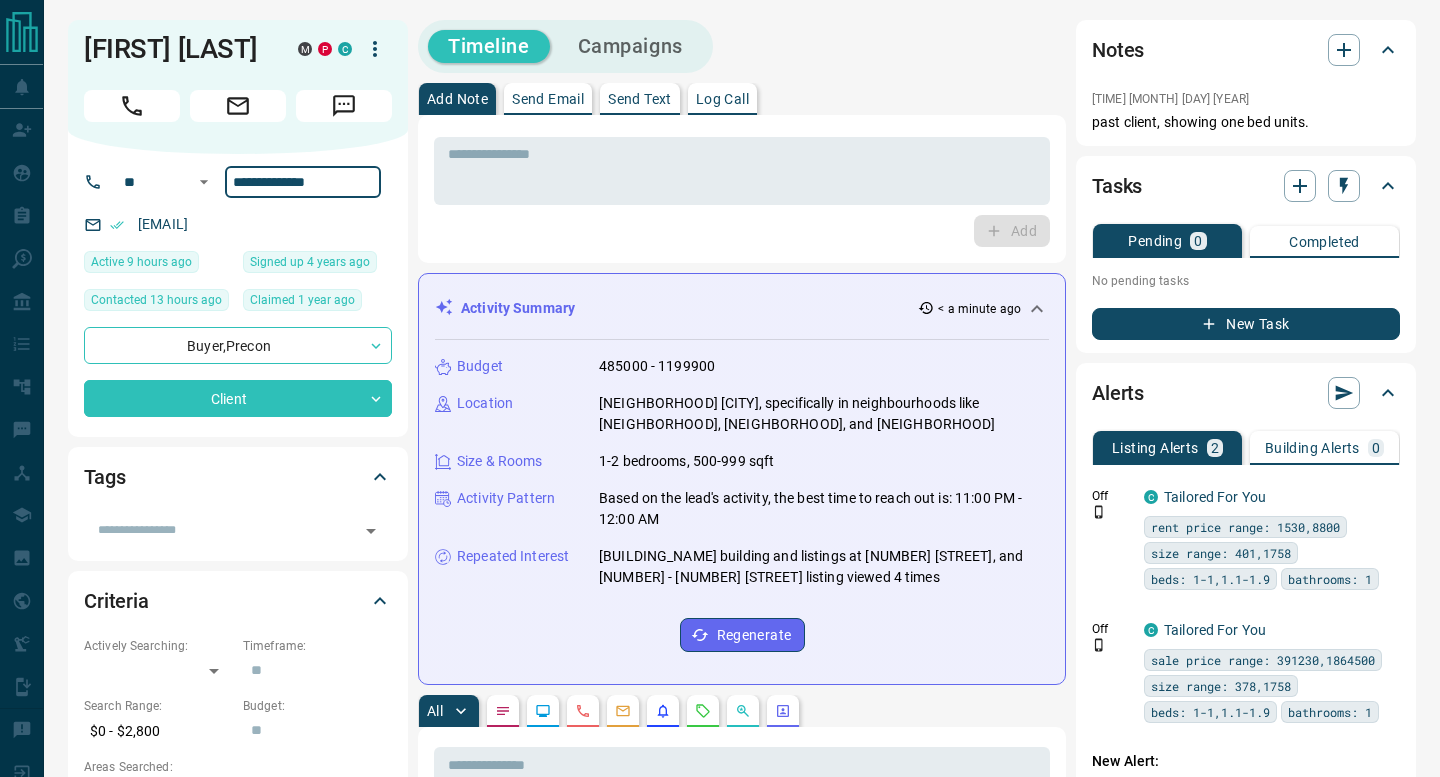 click on "**********" at bounding box center [303, 182] 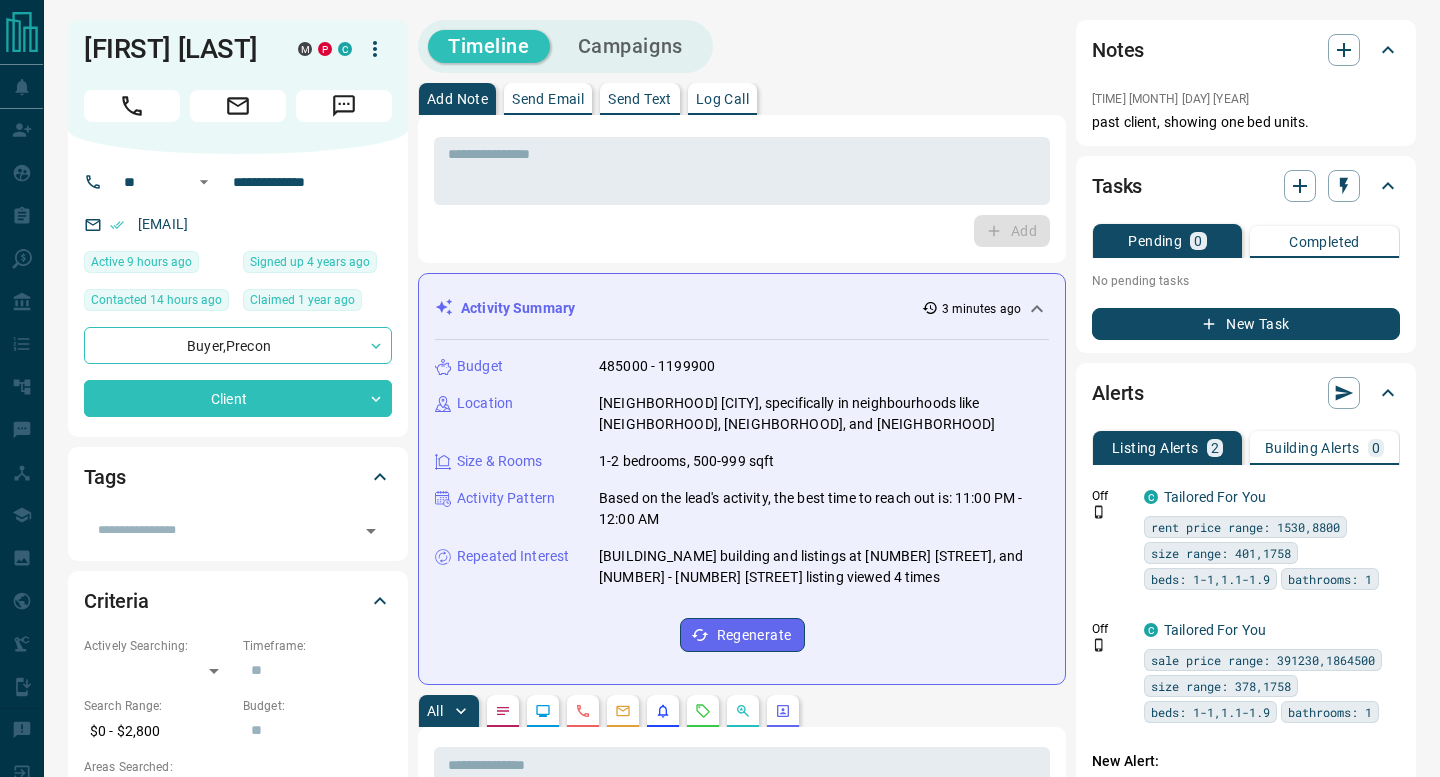 click on "Timeline Campaigns" at bounding box center [742, 46] 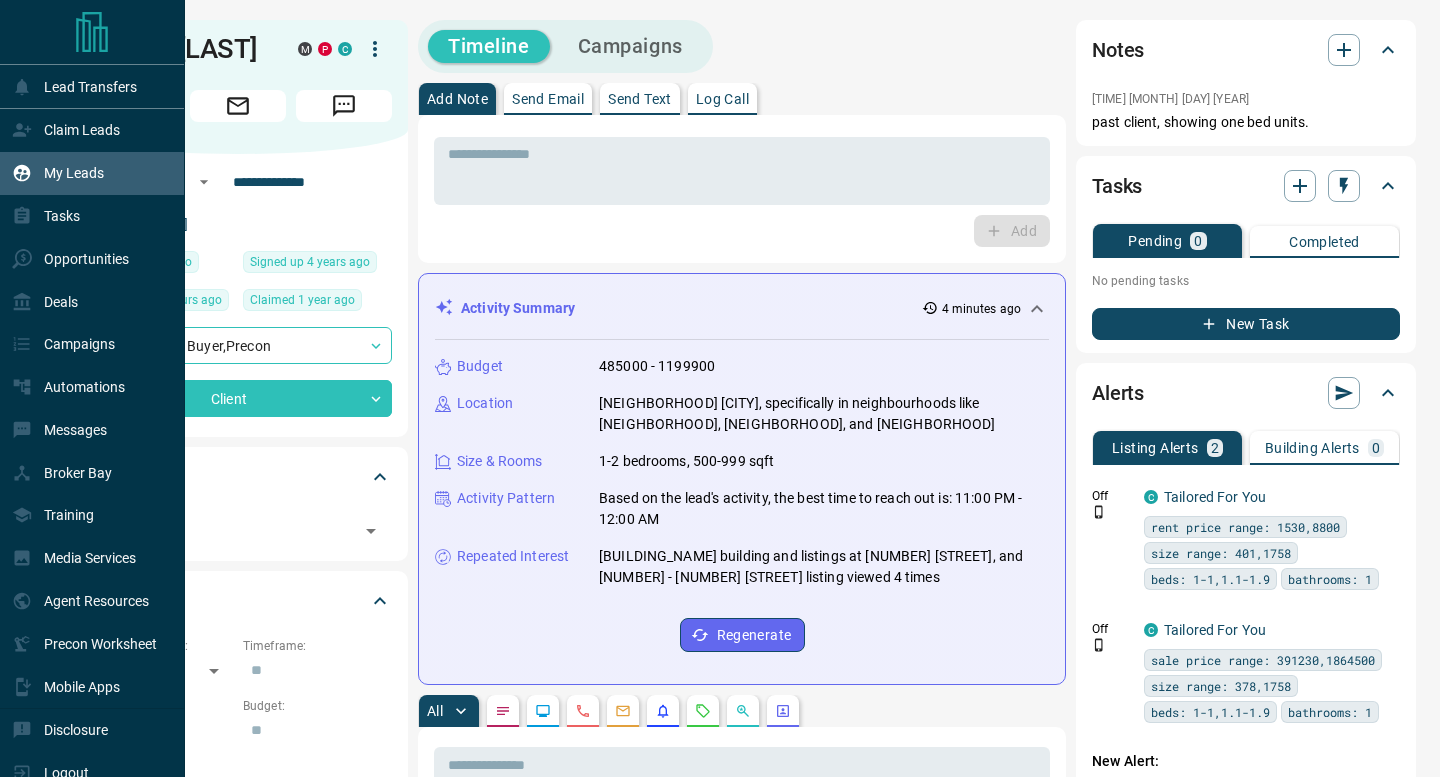 click on "My Leads" at bounding box center (74, 173) 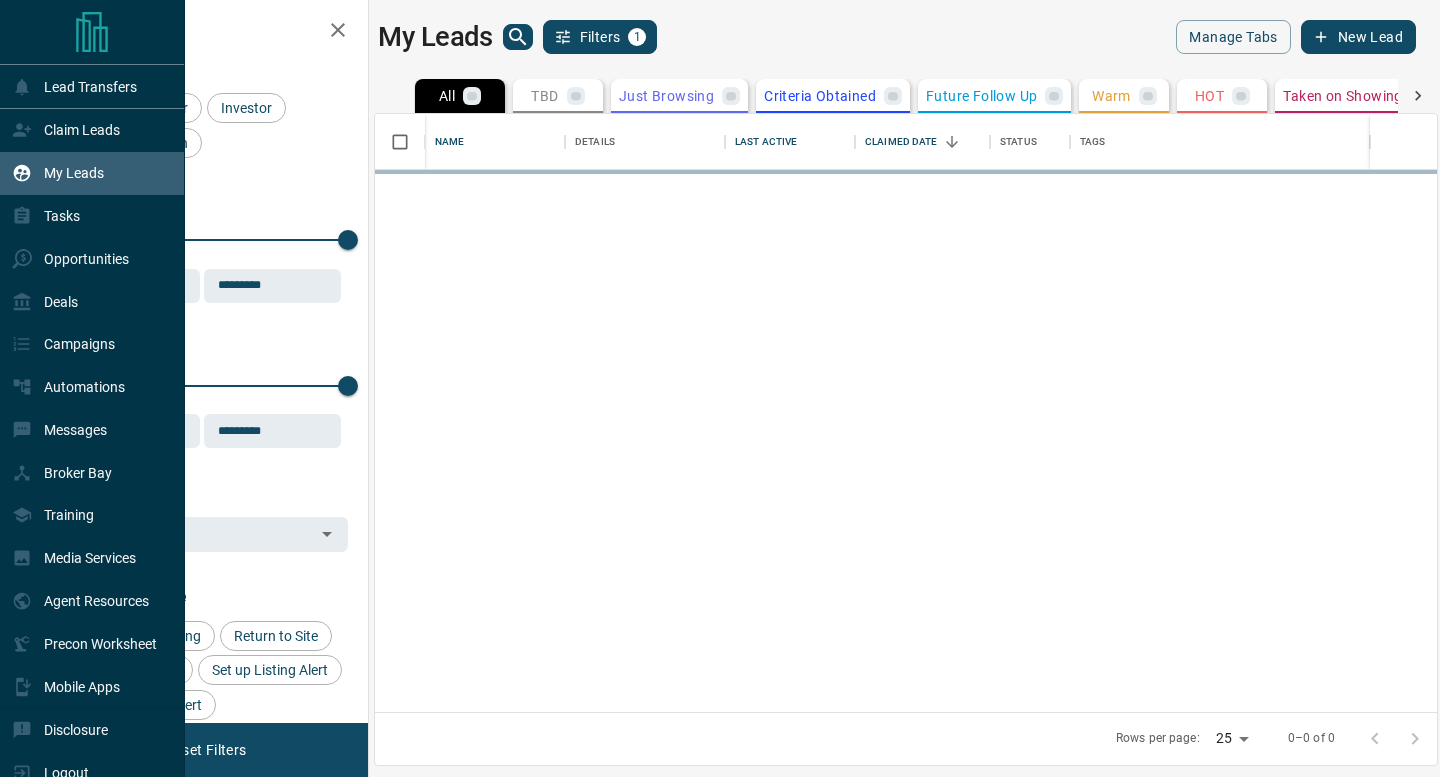 scroll, scrollTop: 1, scrollLeft: 1, axis: both 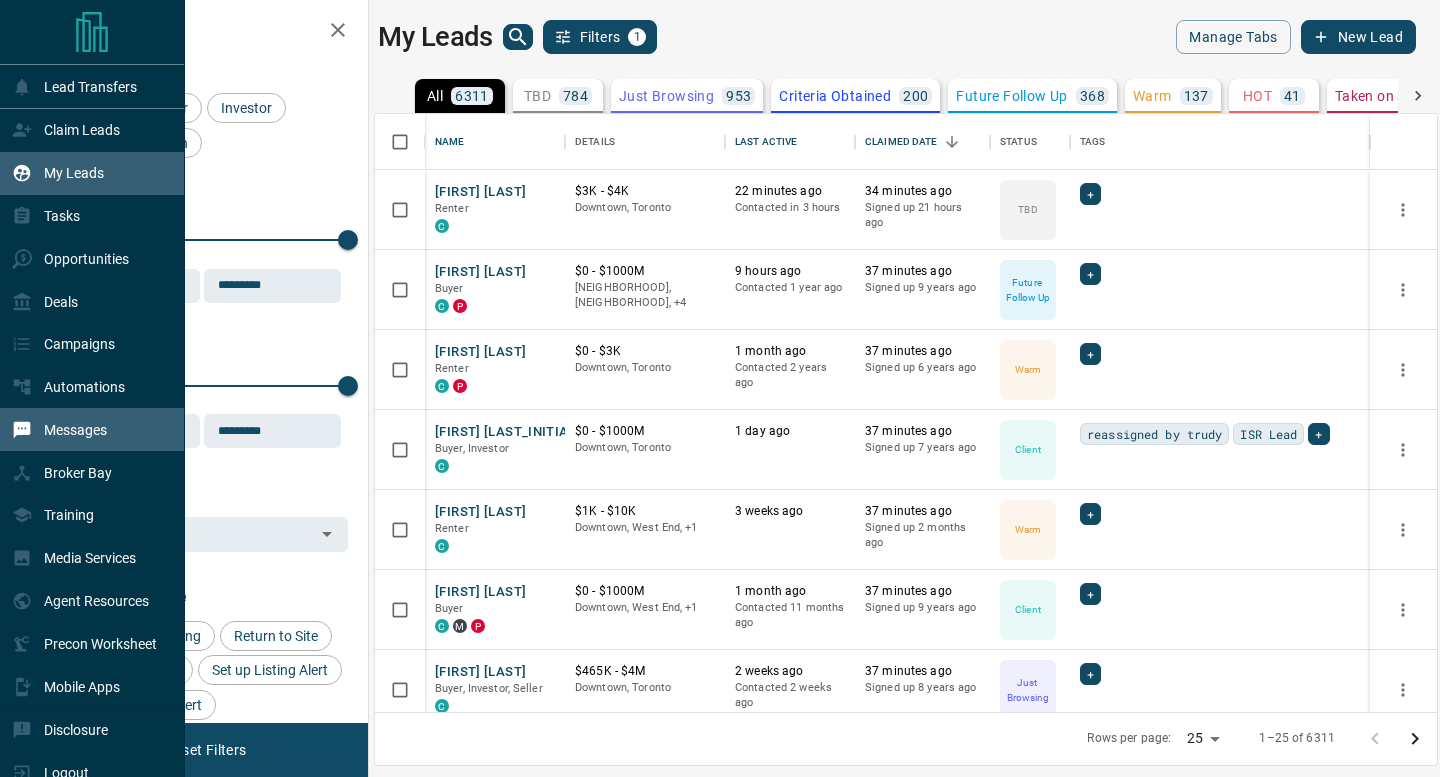click on "Messages" at bounding box center (59, 429) 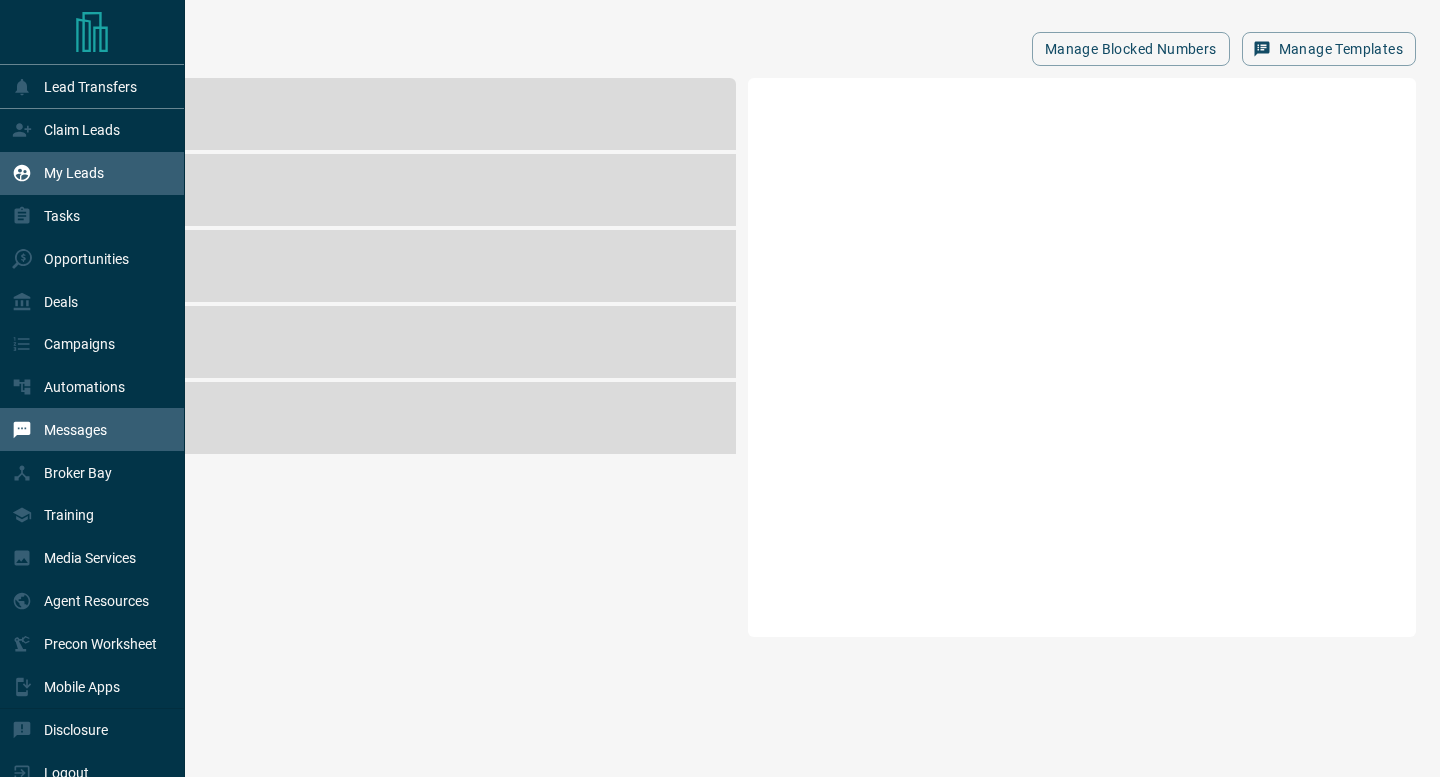 click on "My Leads" at bounding box center (92, 173) 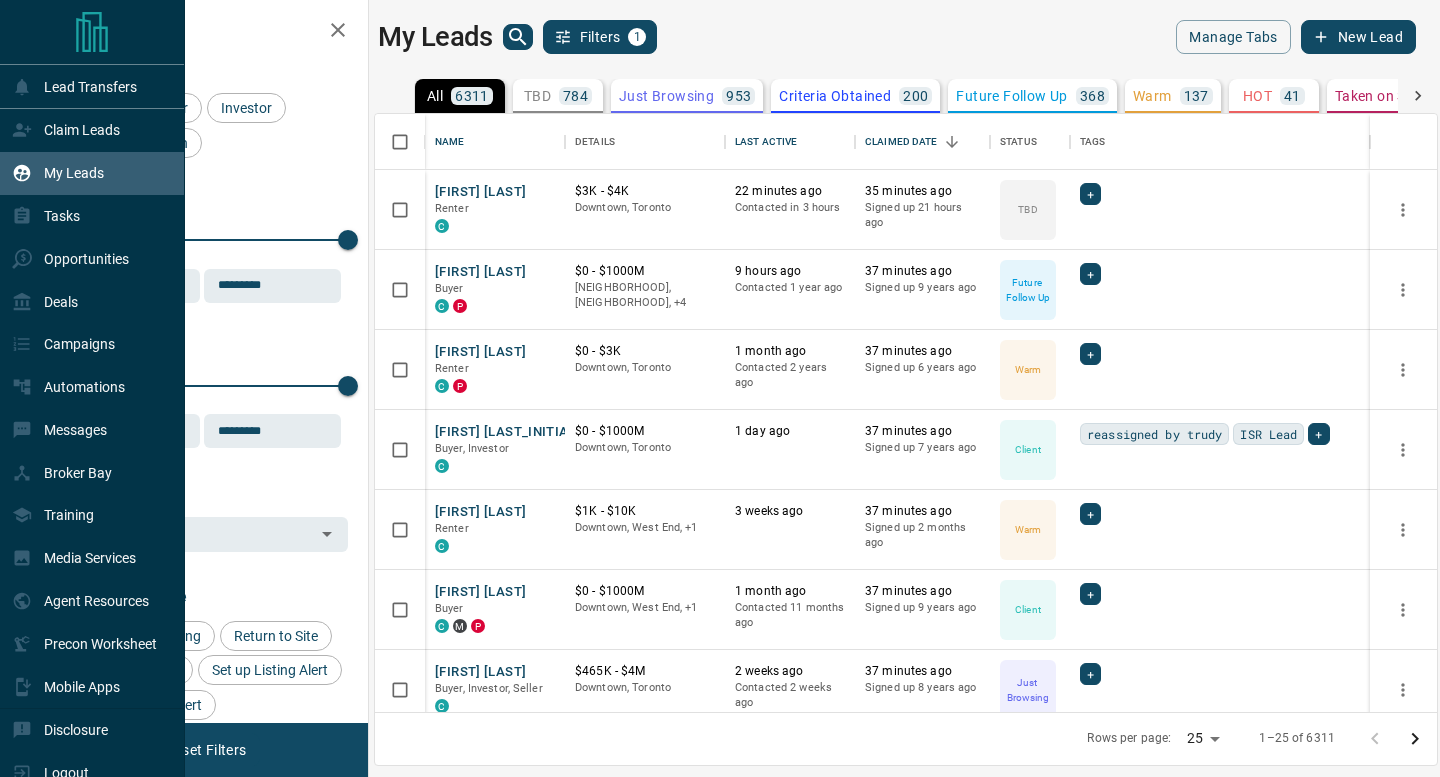 scroll, scrollTop: 1, scrollLeft: 1, axis: both 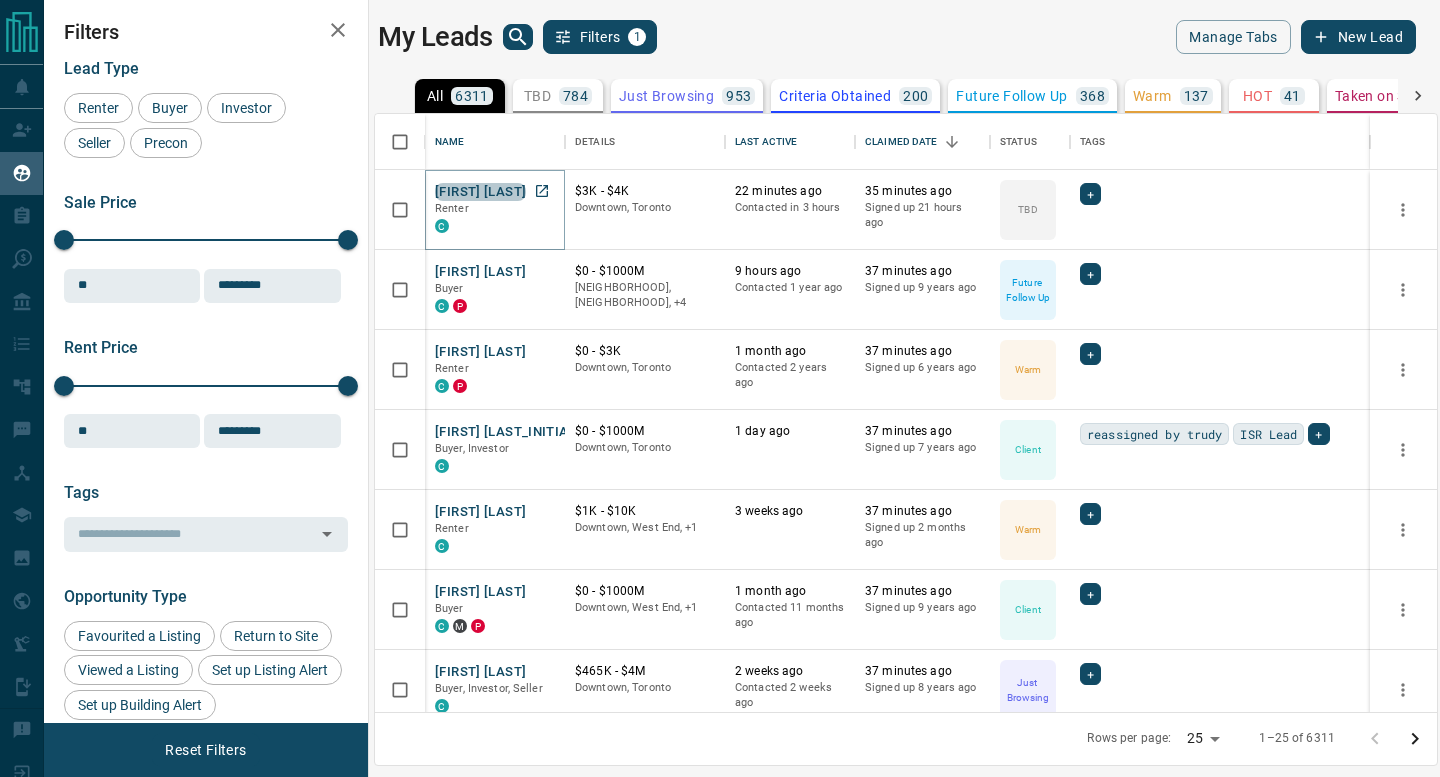 click on "[FIRST] [LAST]" at bounding box center [480, 192] 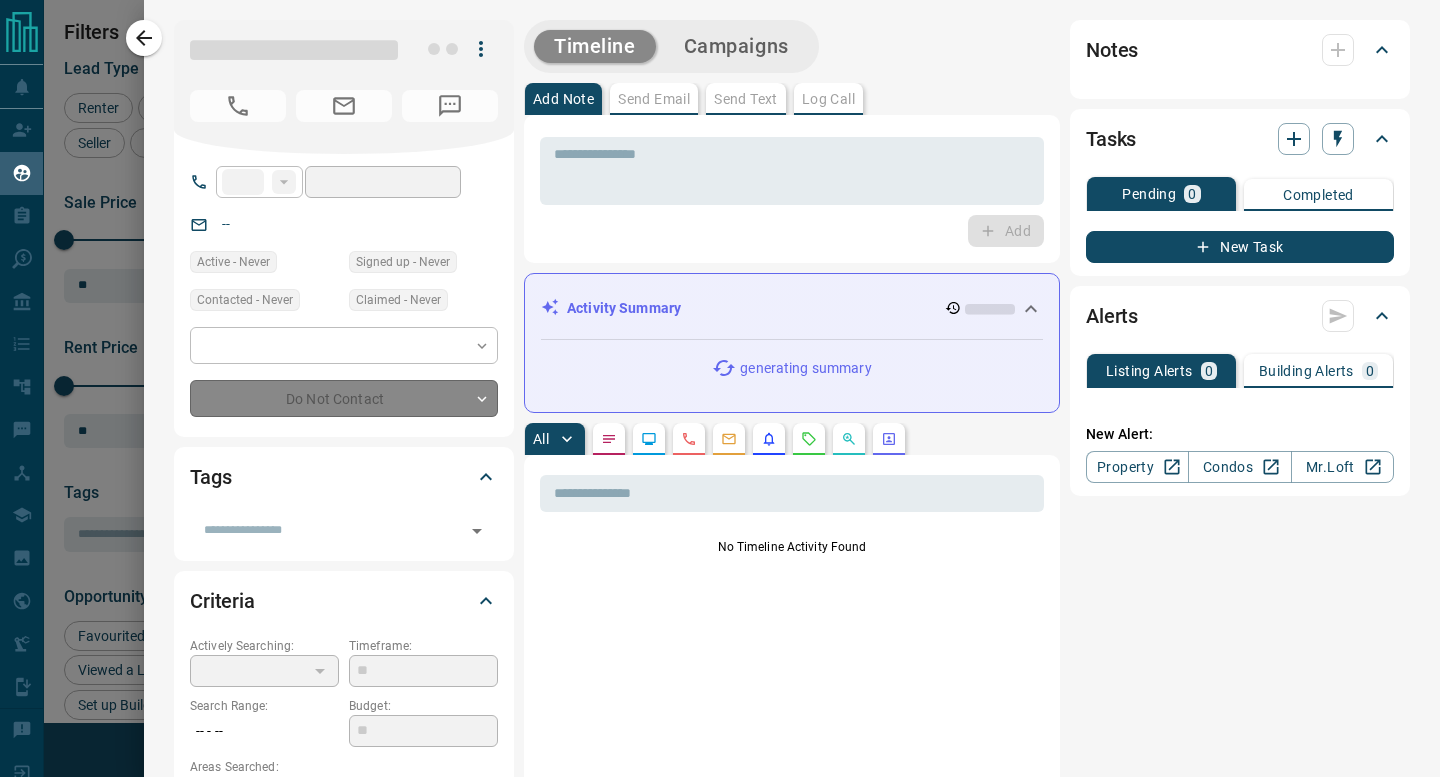 type on "**" 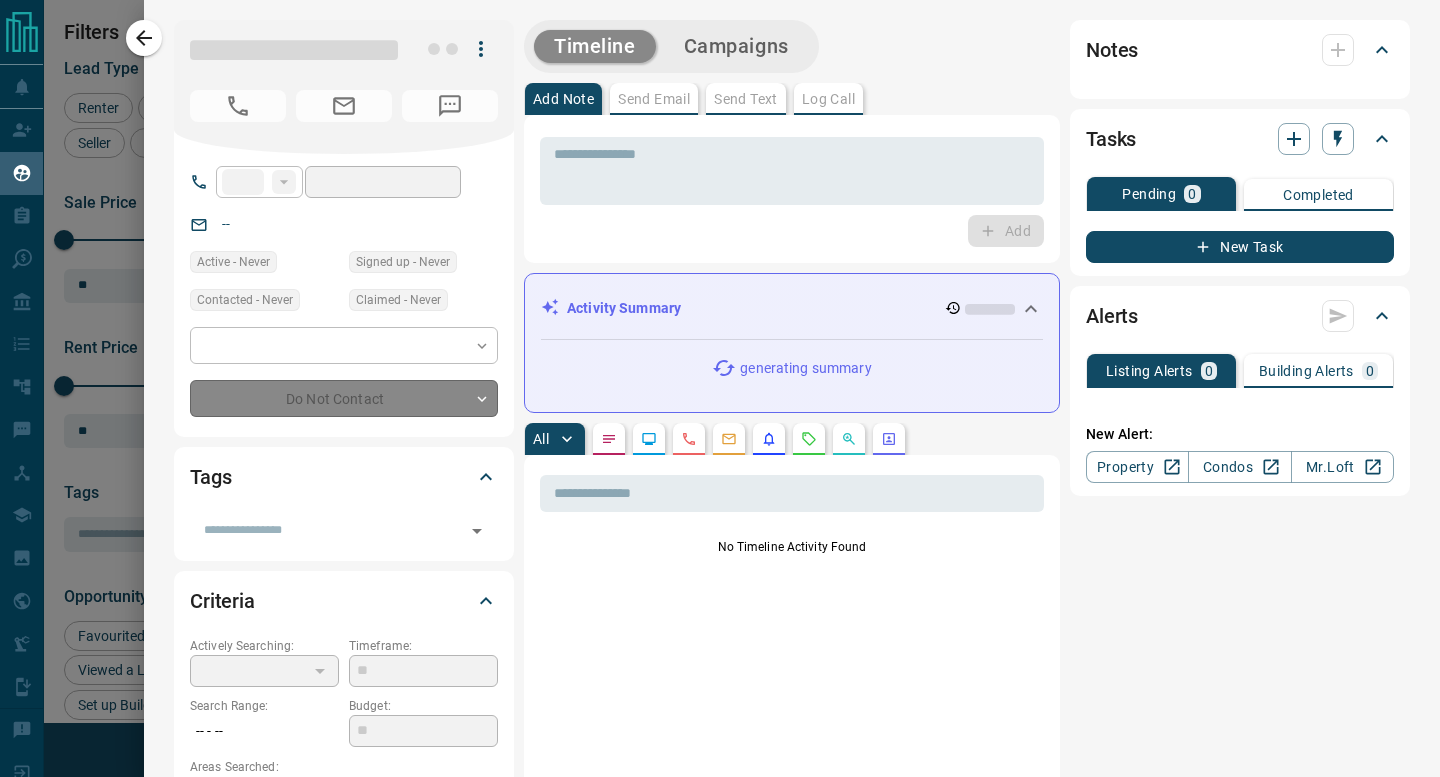type on "**********" 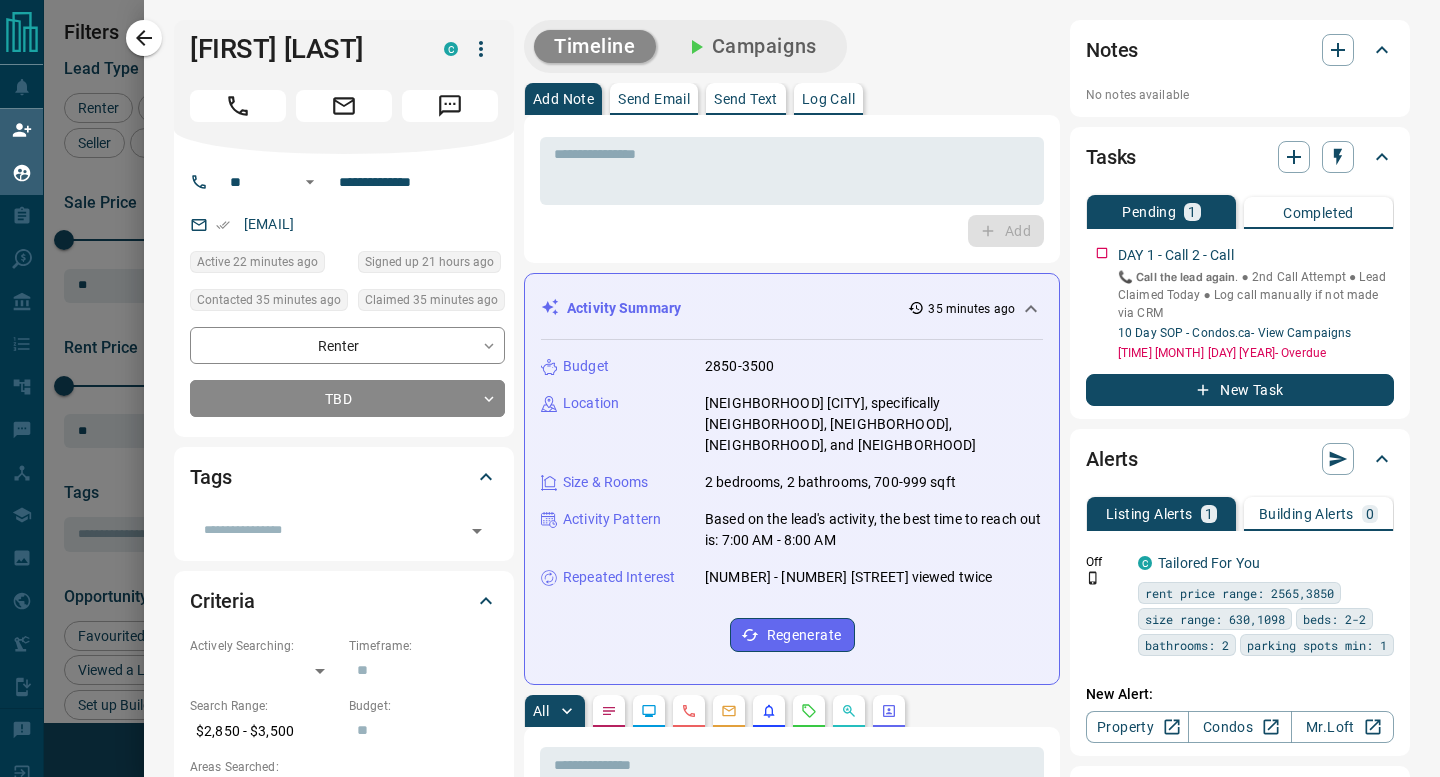 drag, startPoint x: 128, startPoint y: 31, endPoint x: 19, endPoint y: 125, distance: 143.934 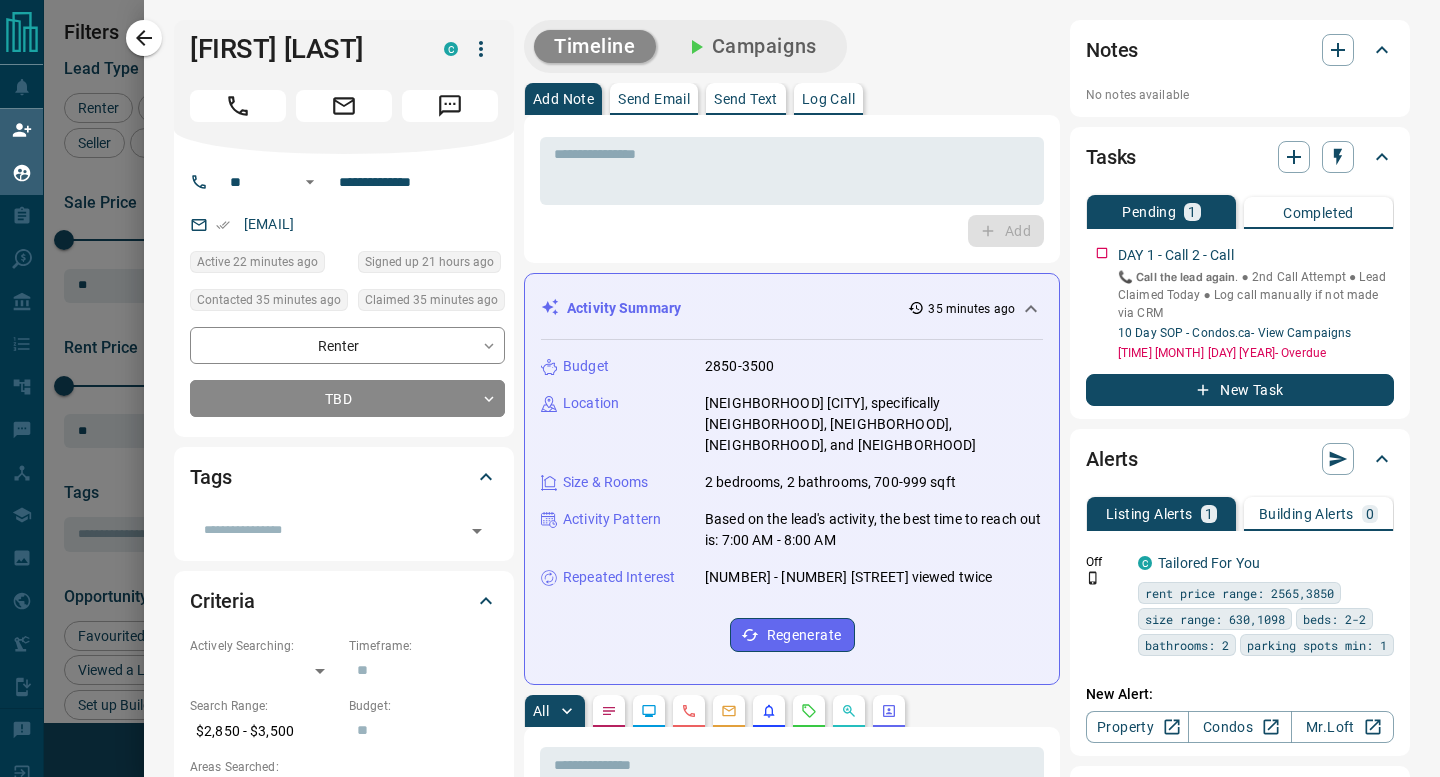 click at bounding box center (144, 38) 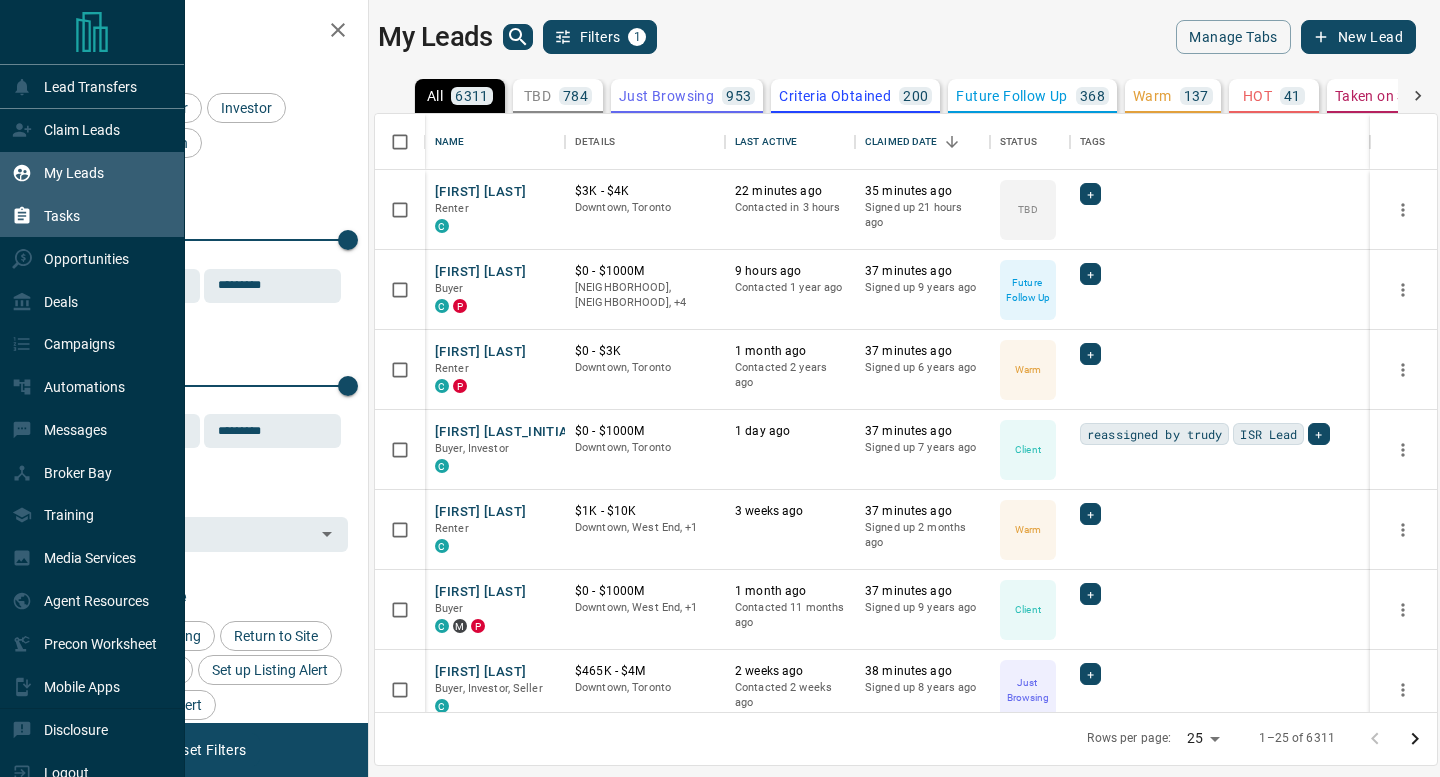 click on "Tasks" at bounding box center [92, 216] 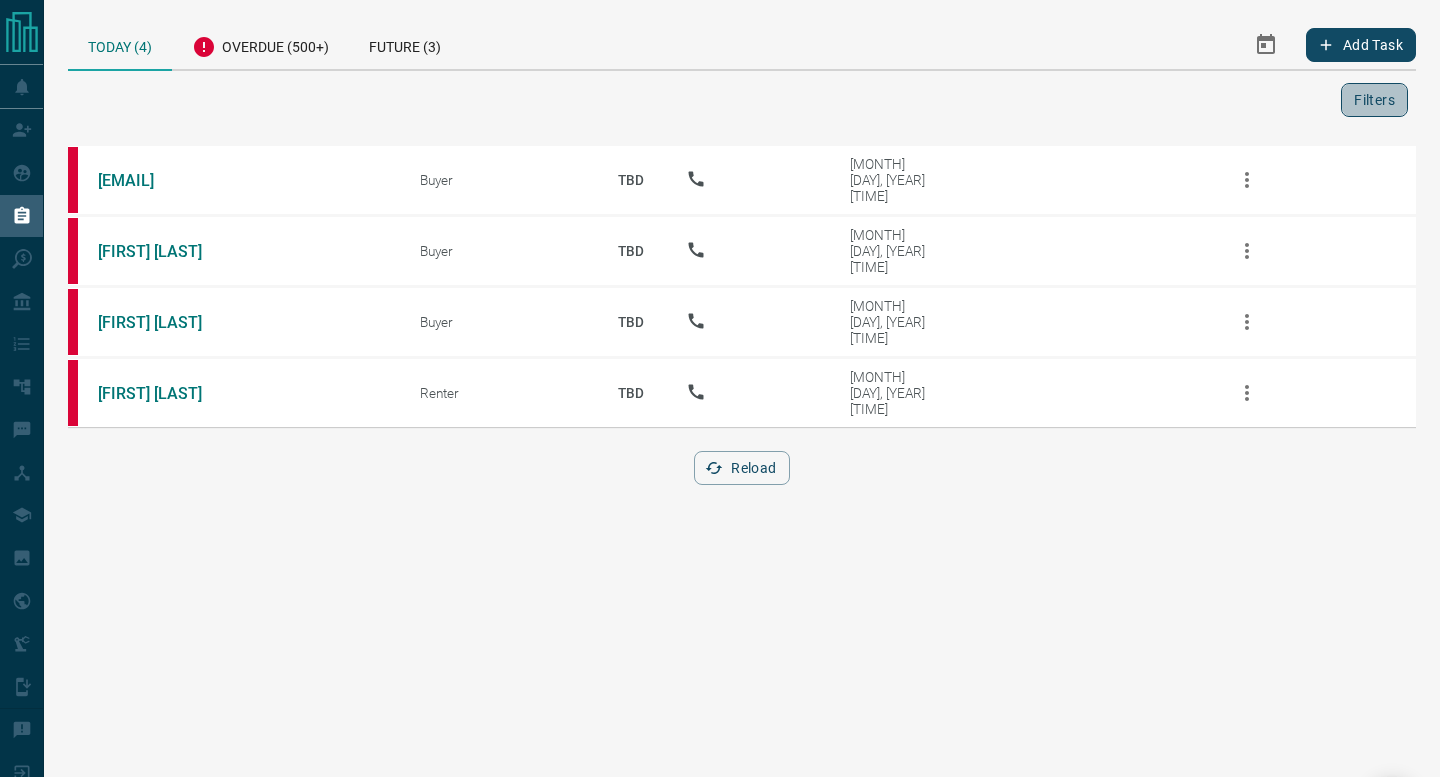 click on "Filters" at bounding box center [1374, 100] 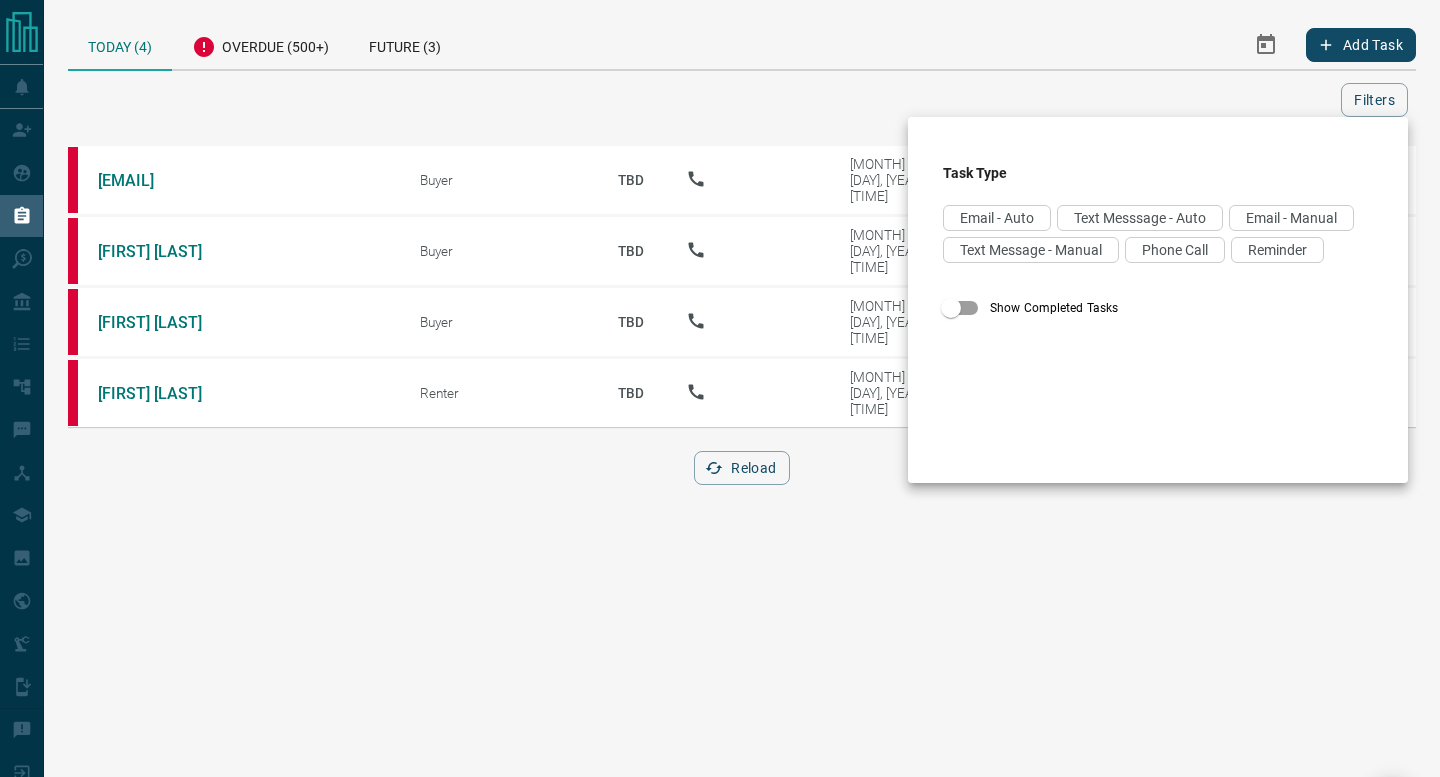 click at bounding box center [720, 388] 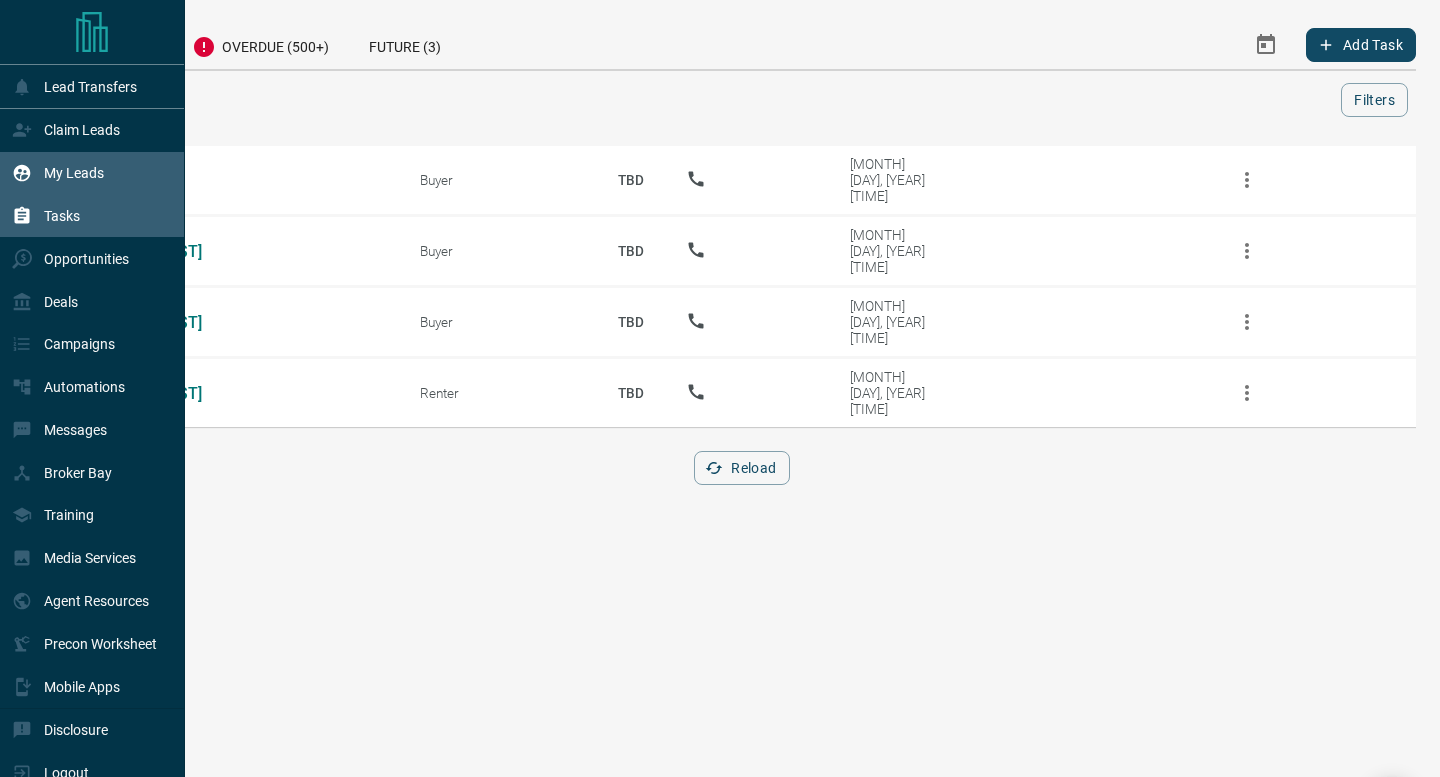 click on "My Leads" at bounding box center [74, 173] 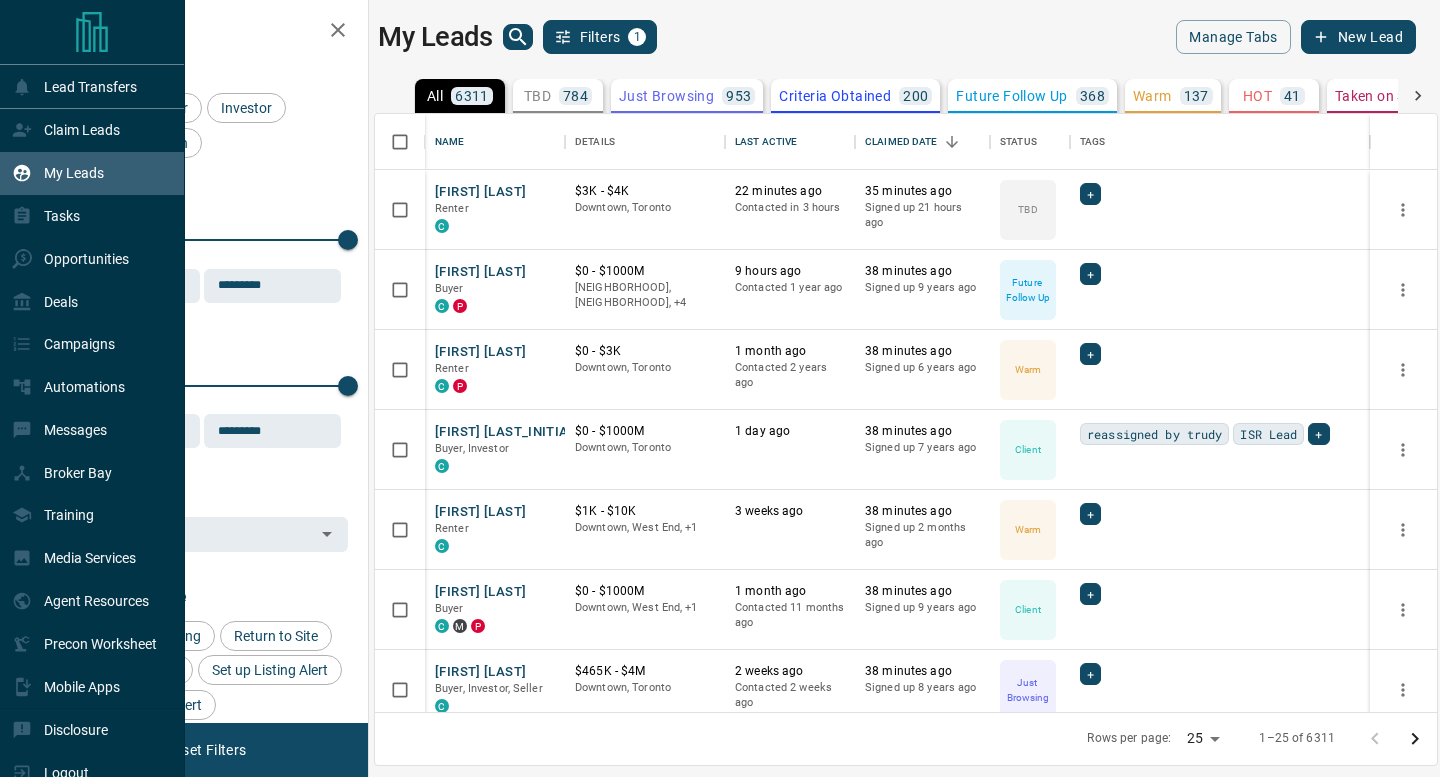 scroll, scrollTop: 1, scrollLeft: 1, axis: both 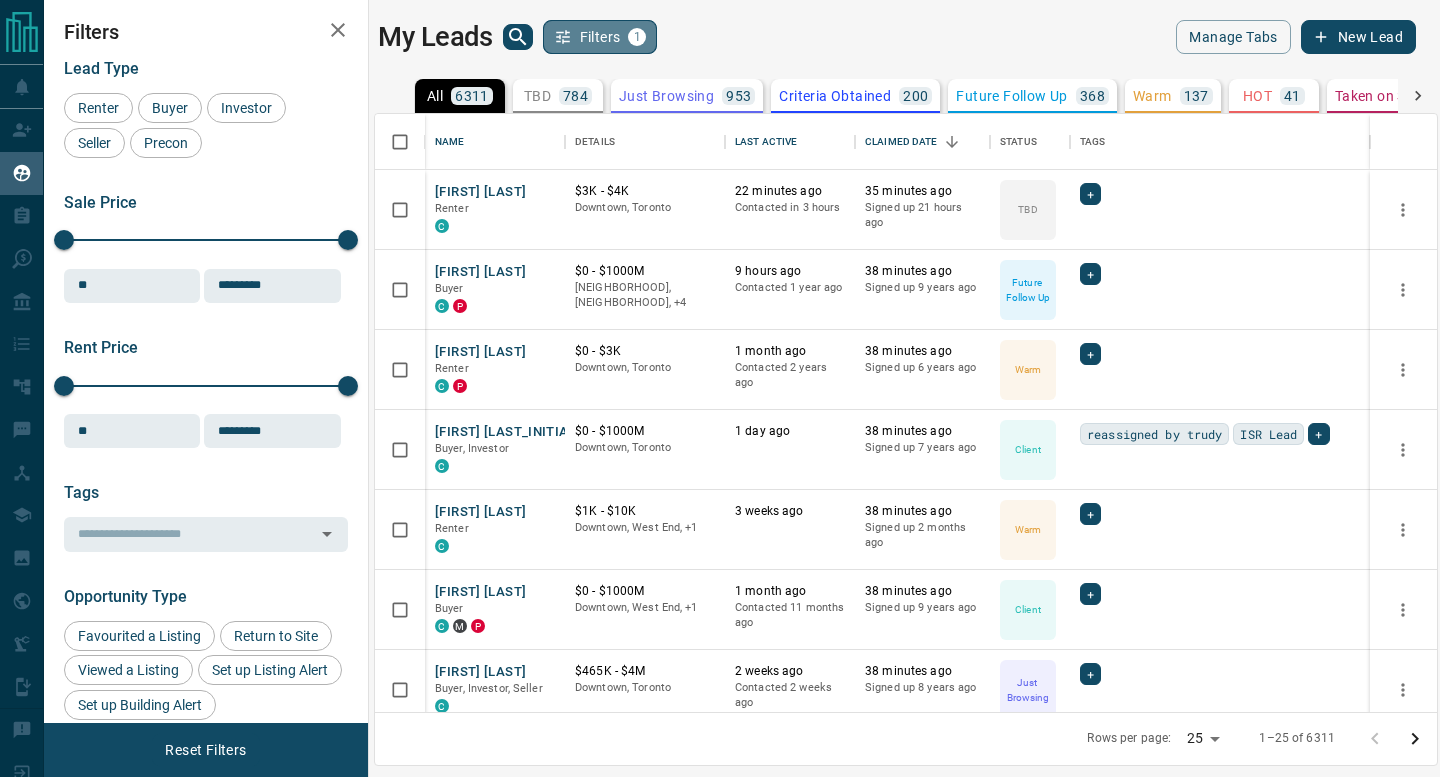 click on "1" at bounding box center (637, 37) 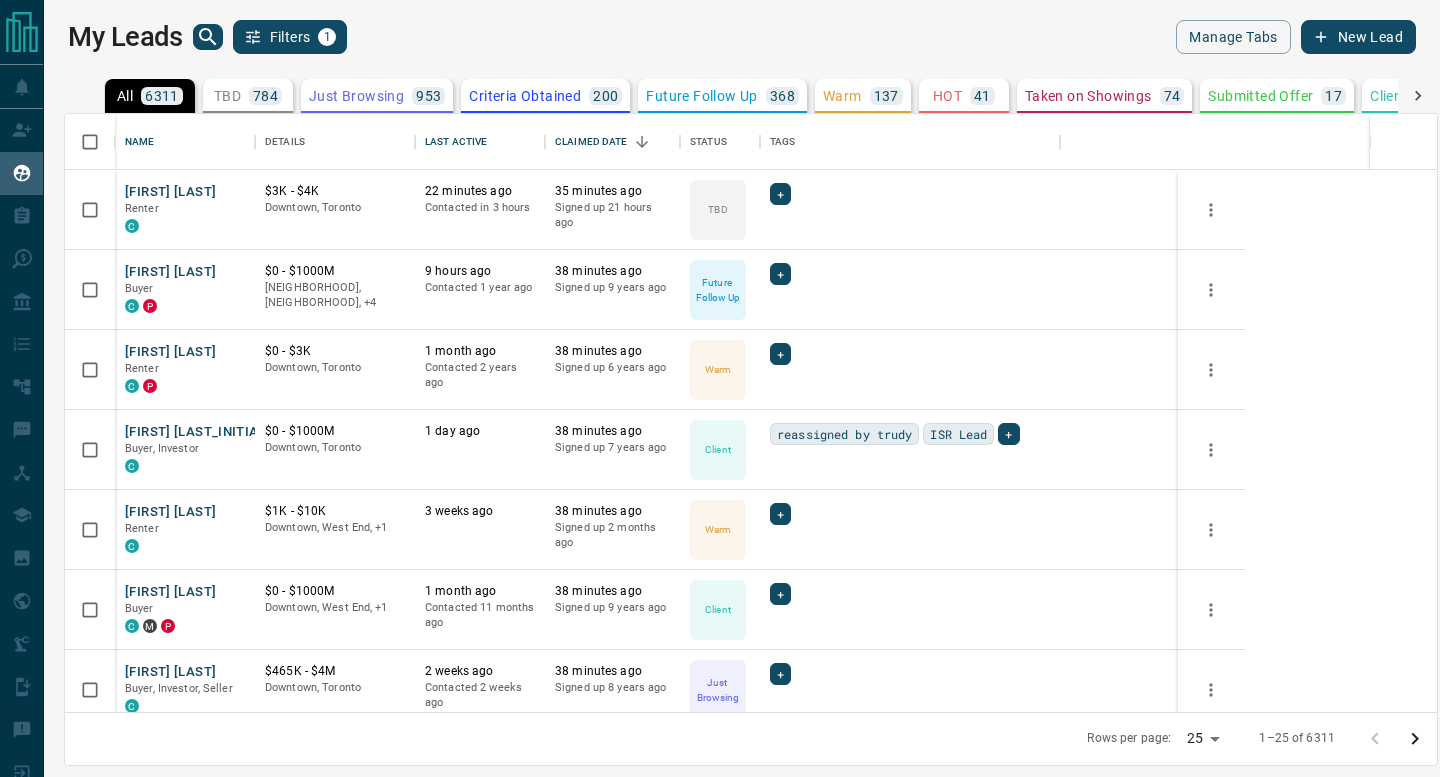 scroll, scrollTop: 1, scrollLeft: 1, axis: both 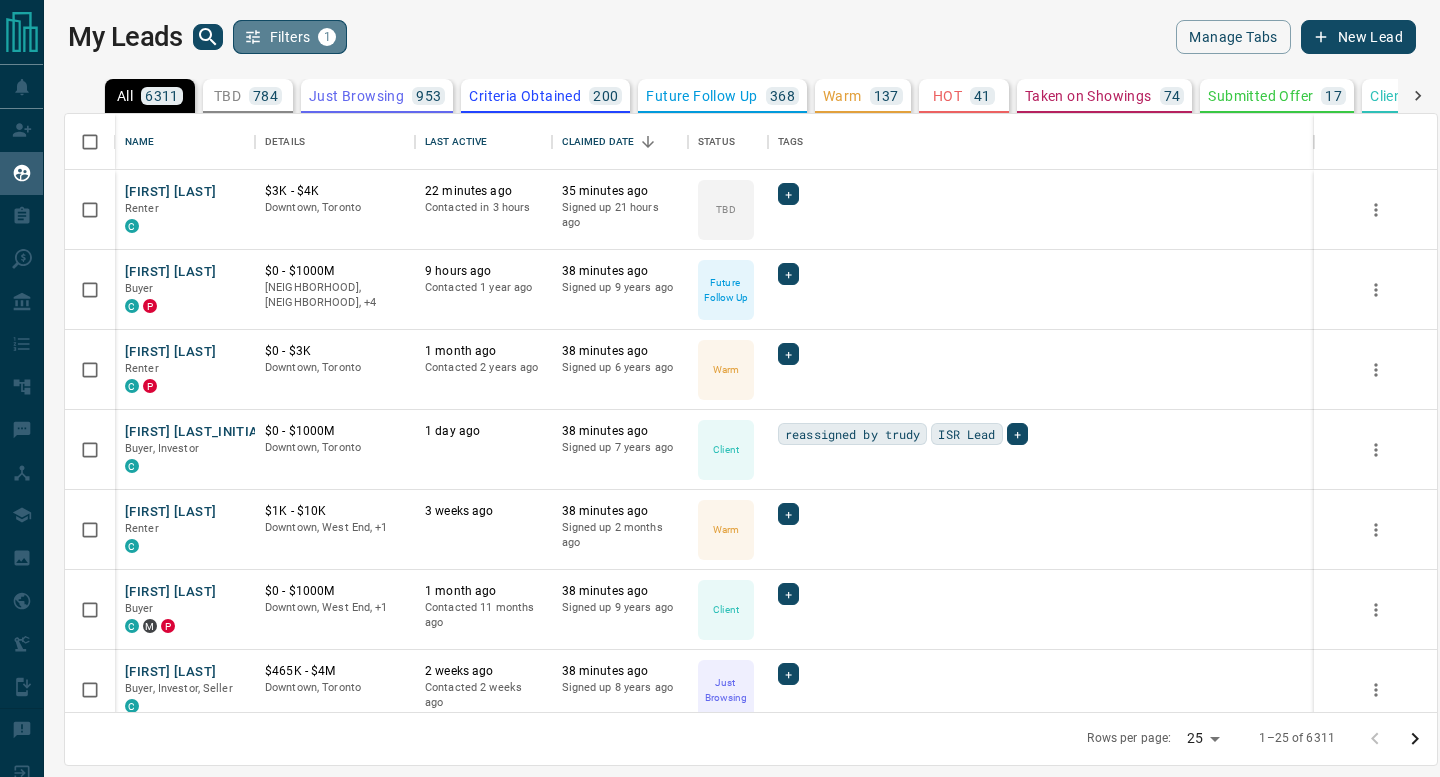 click on "Filters 1" at bounding box center [290, 37] 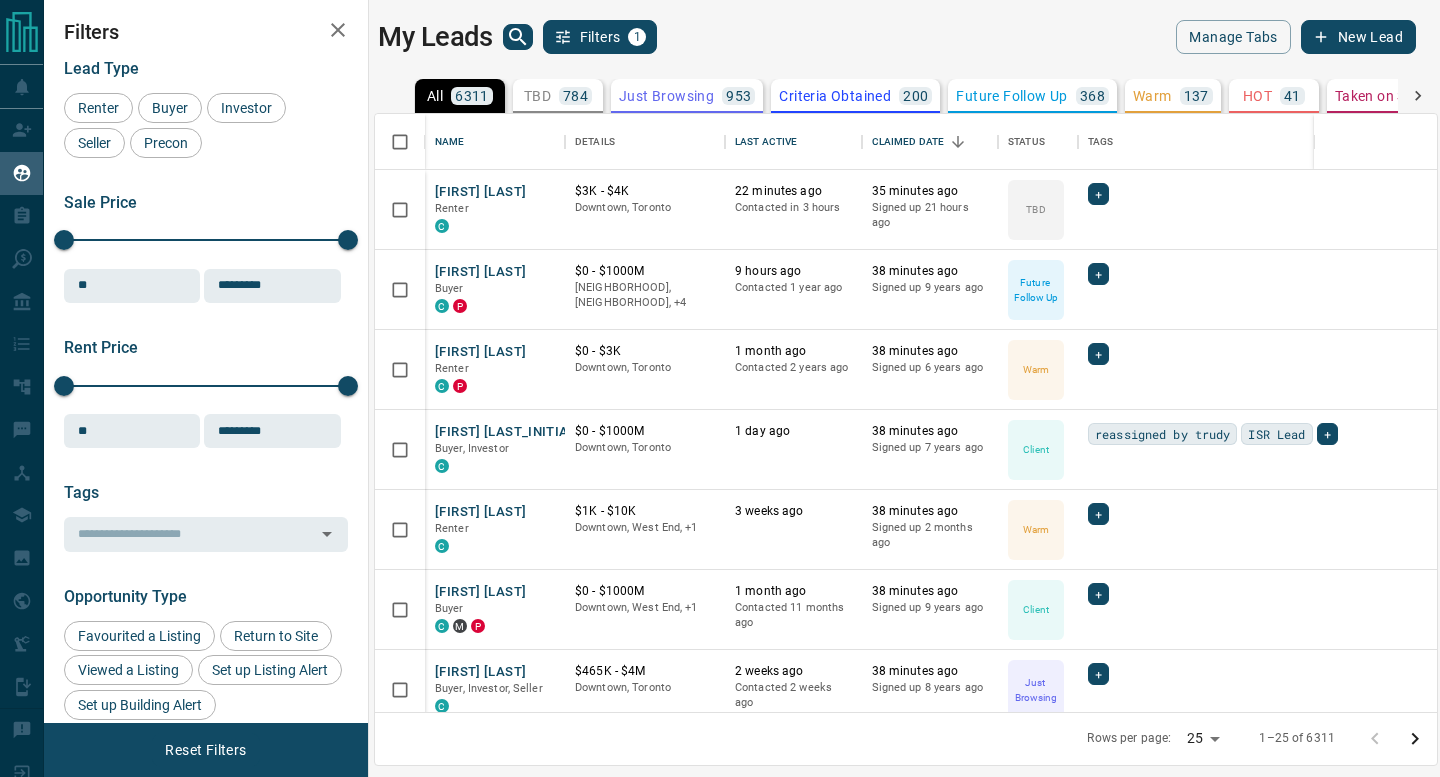 scroll, scrollTop: 598, scrollLeft: 1062, axis: both 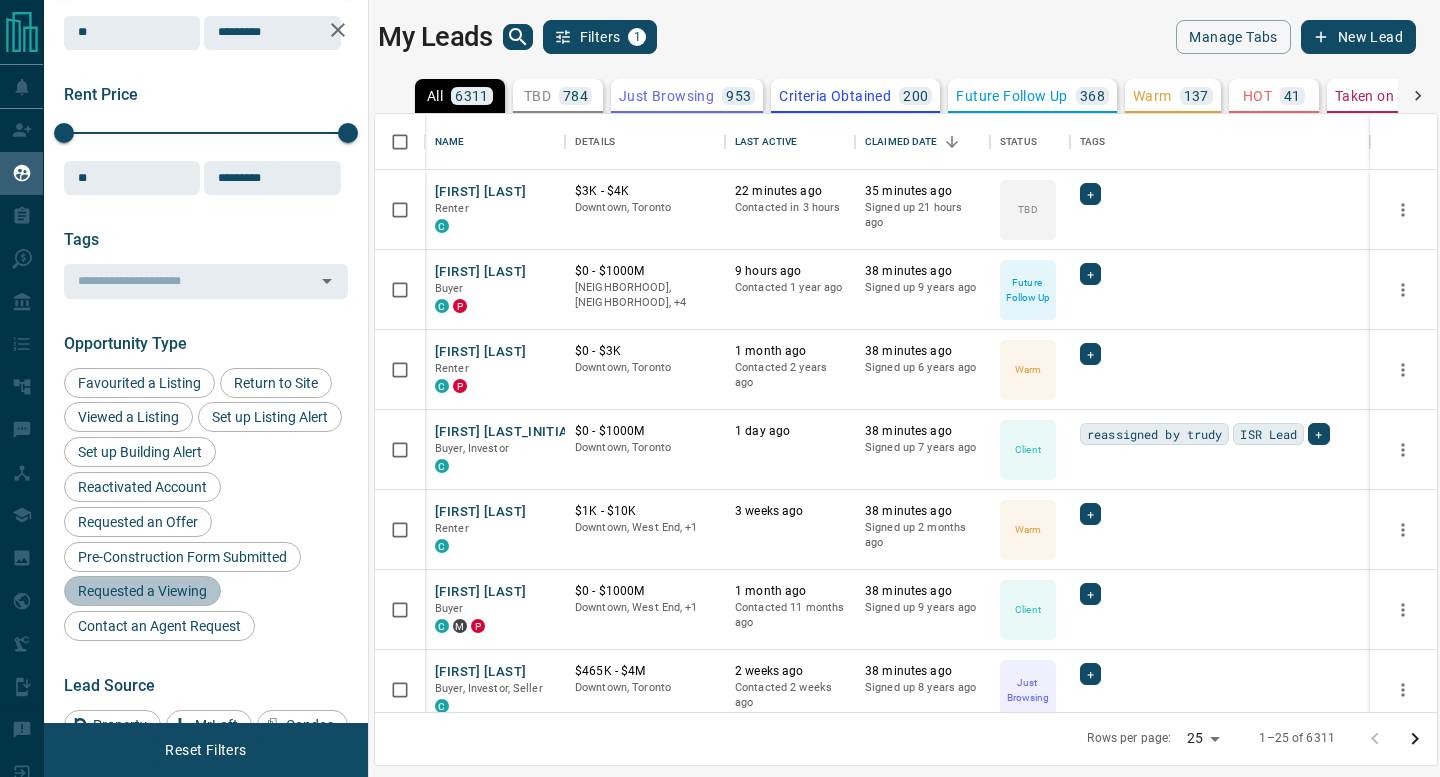 click on "Requested a Viewing" at bounding box center (142, 591) 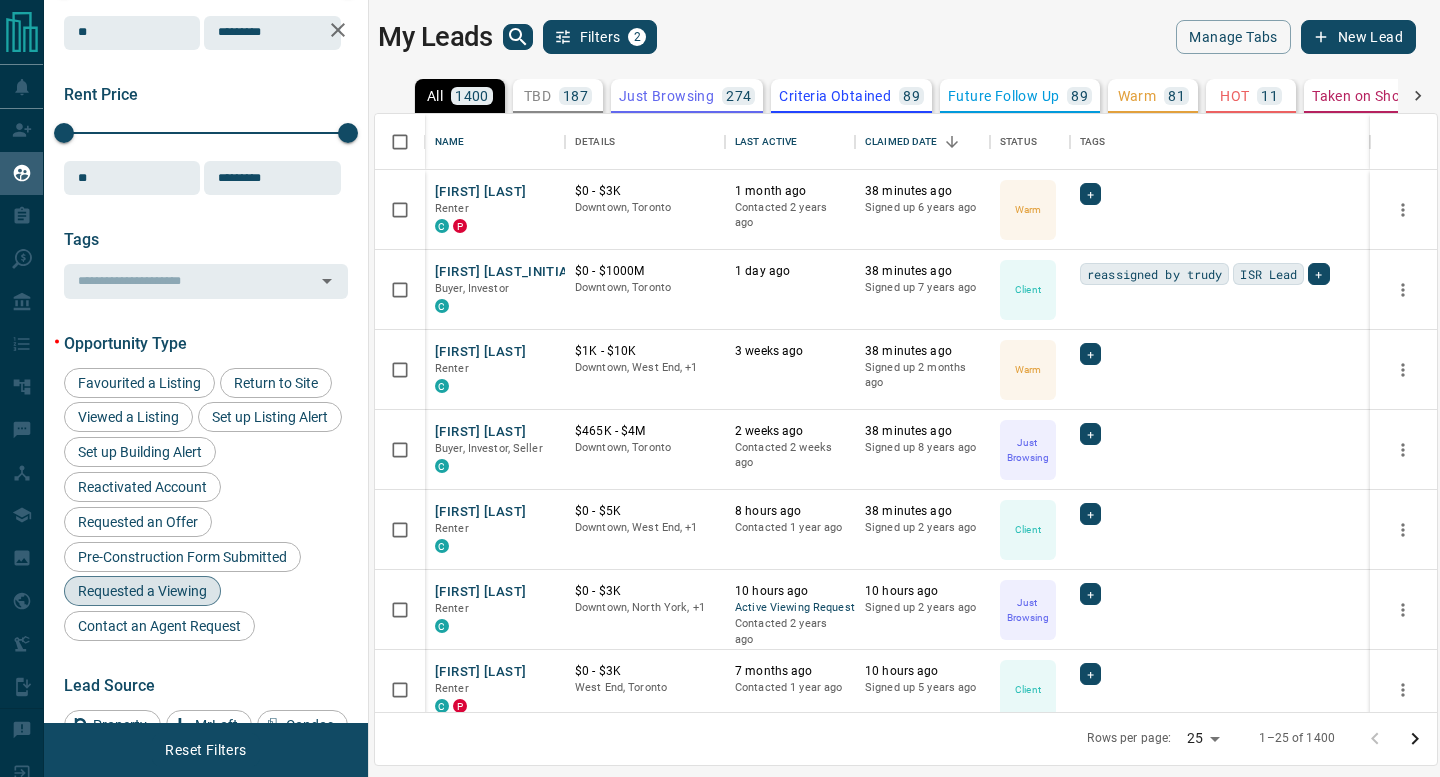 click 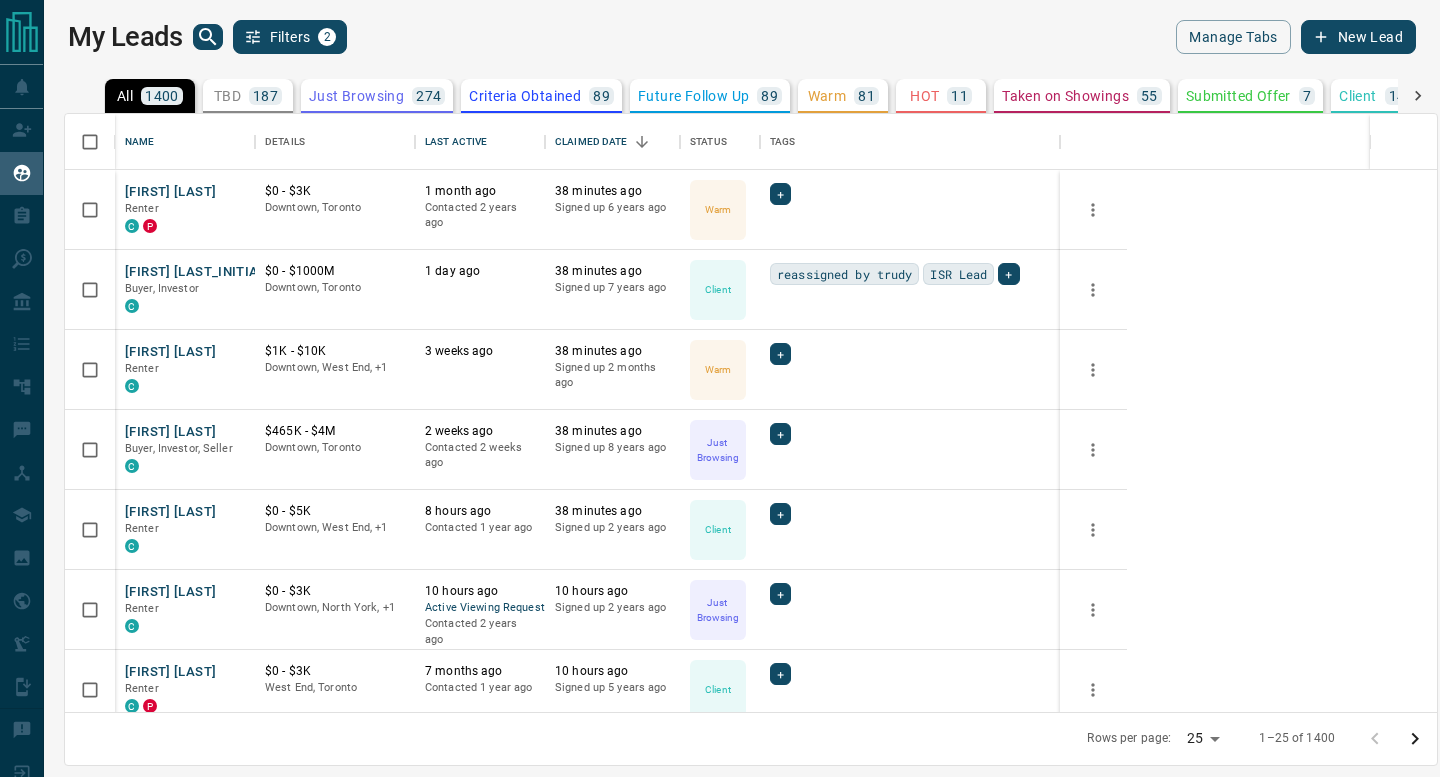 scroll, scrollTop: 1, scrollLeft: 0, axis: vertical 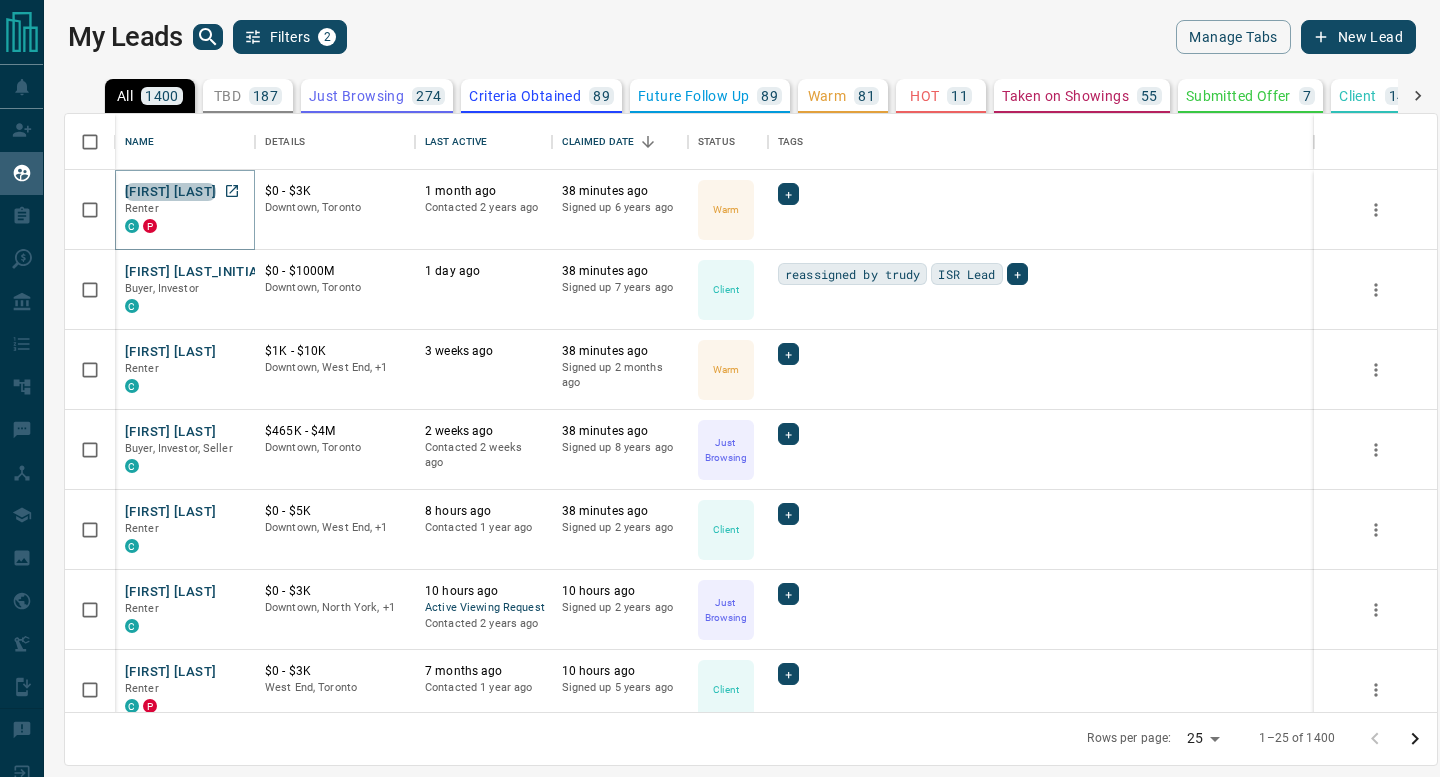 click on "[FIRST] [LAST]" at bounding box center (170, 192) 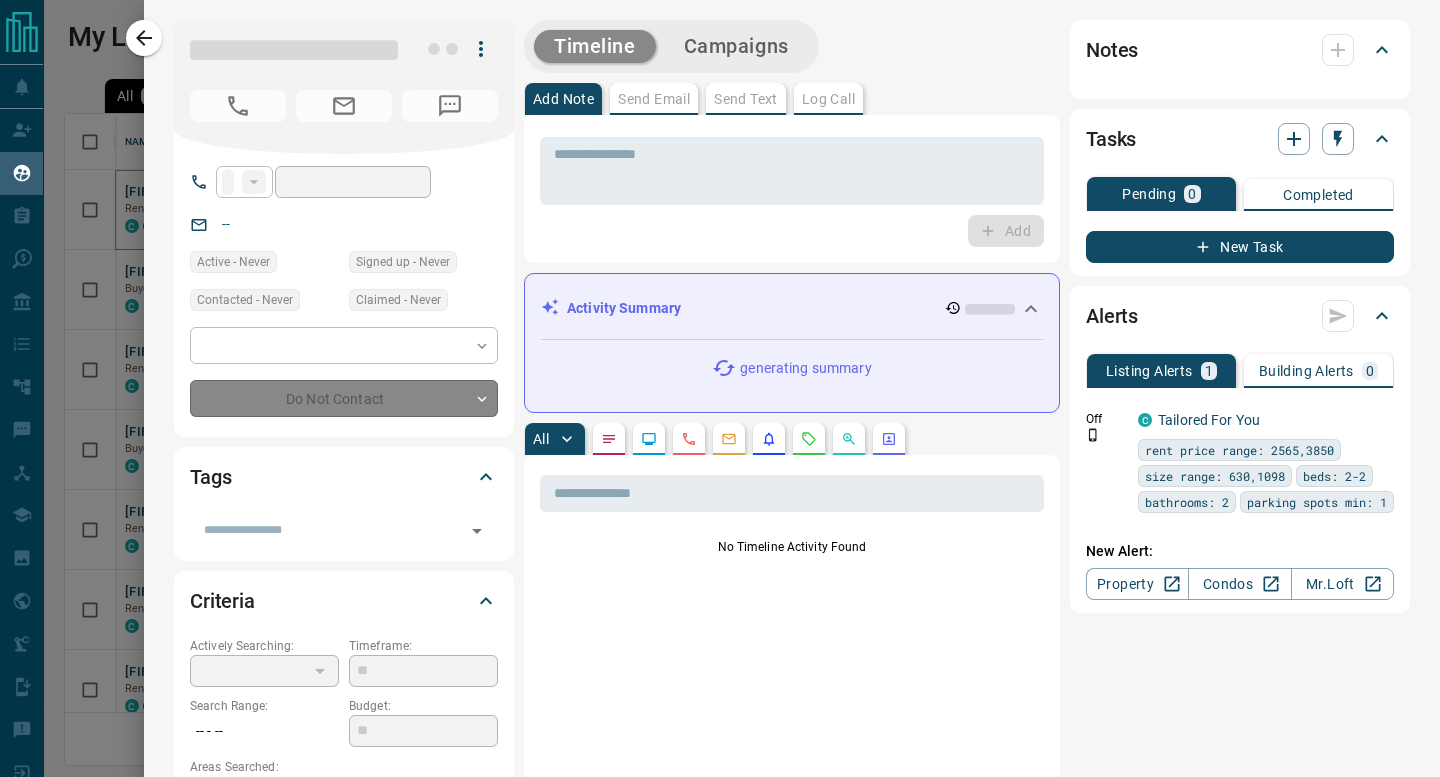 type on "**" 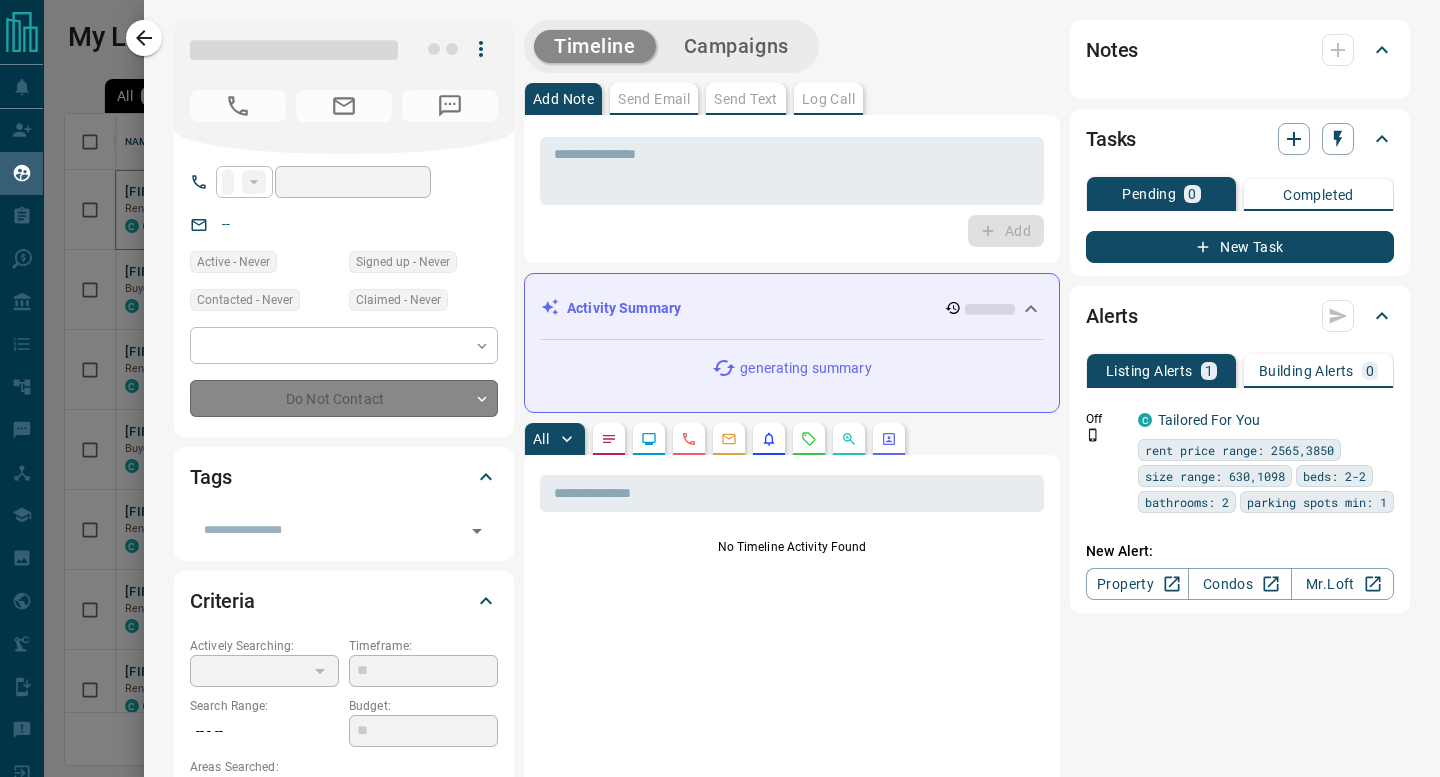 type on "**********" 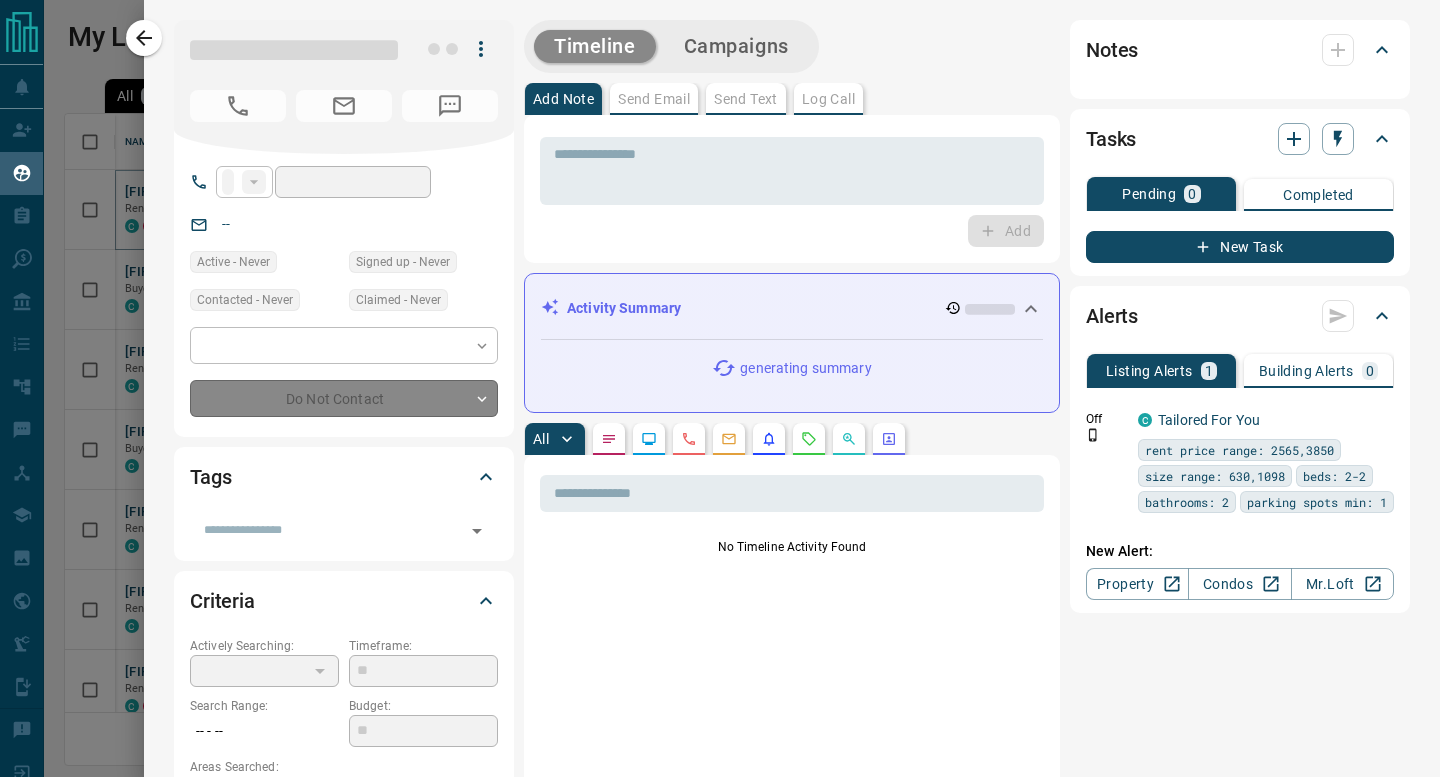 type on "**********" 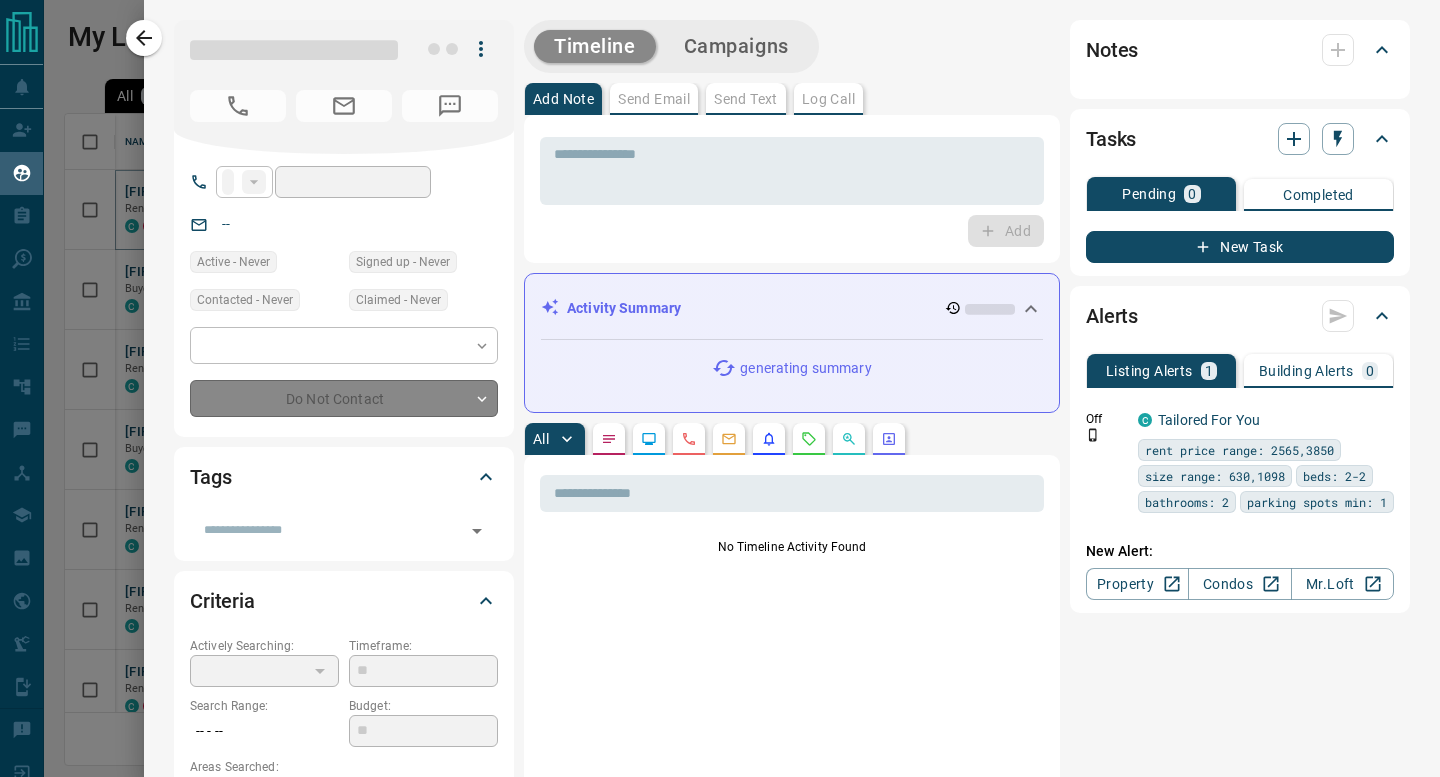 type on "*******" 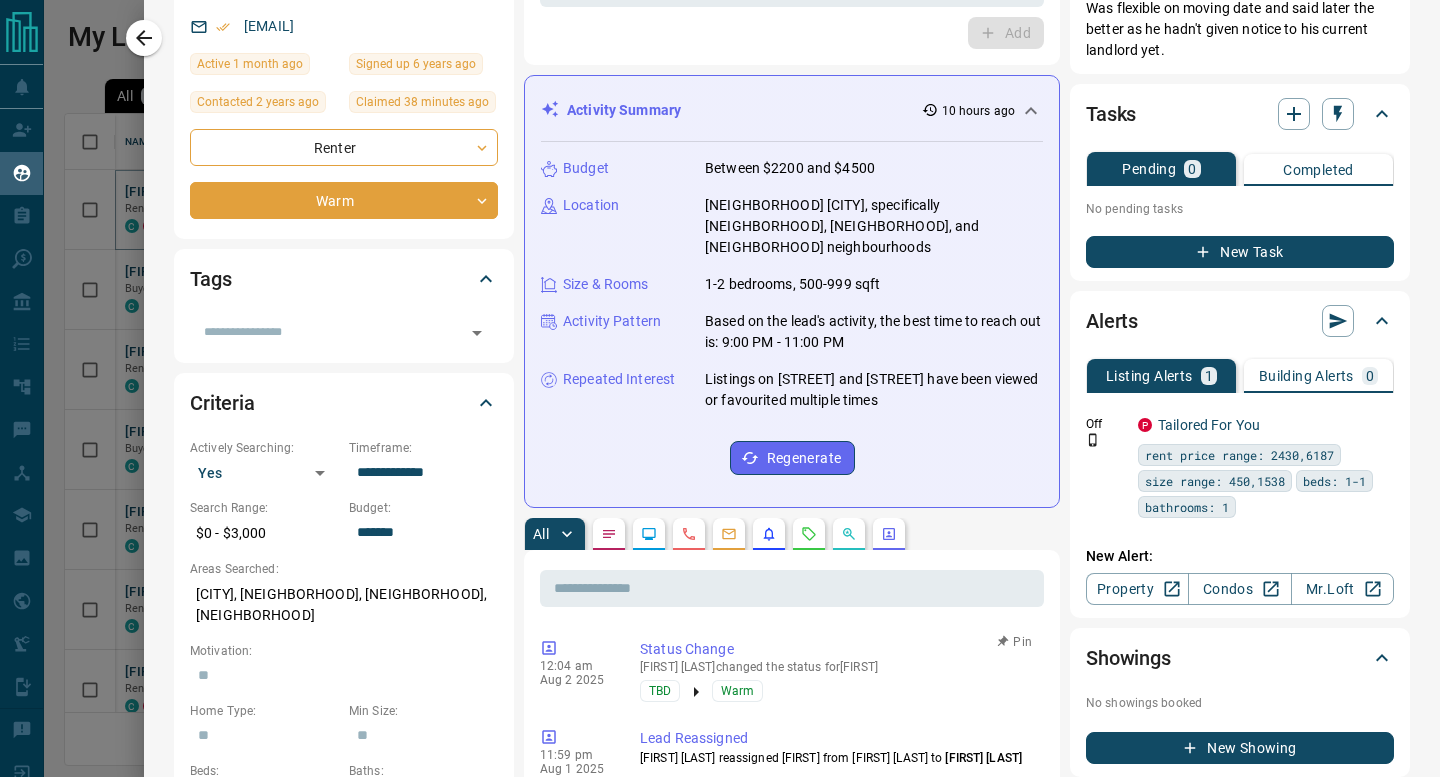 scroll, scrollTop: 0, scrollLeft: 0, axis: both 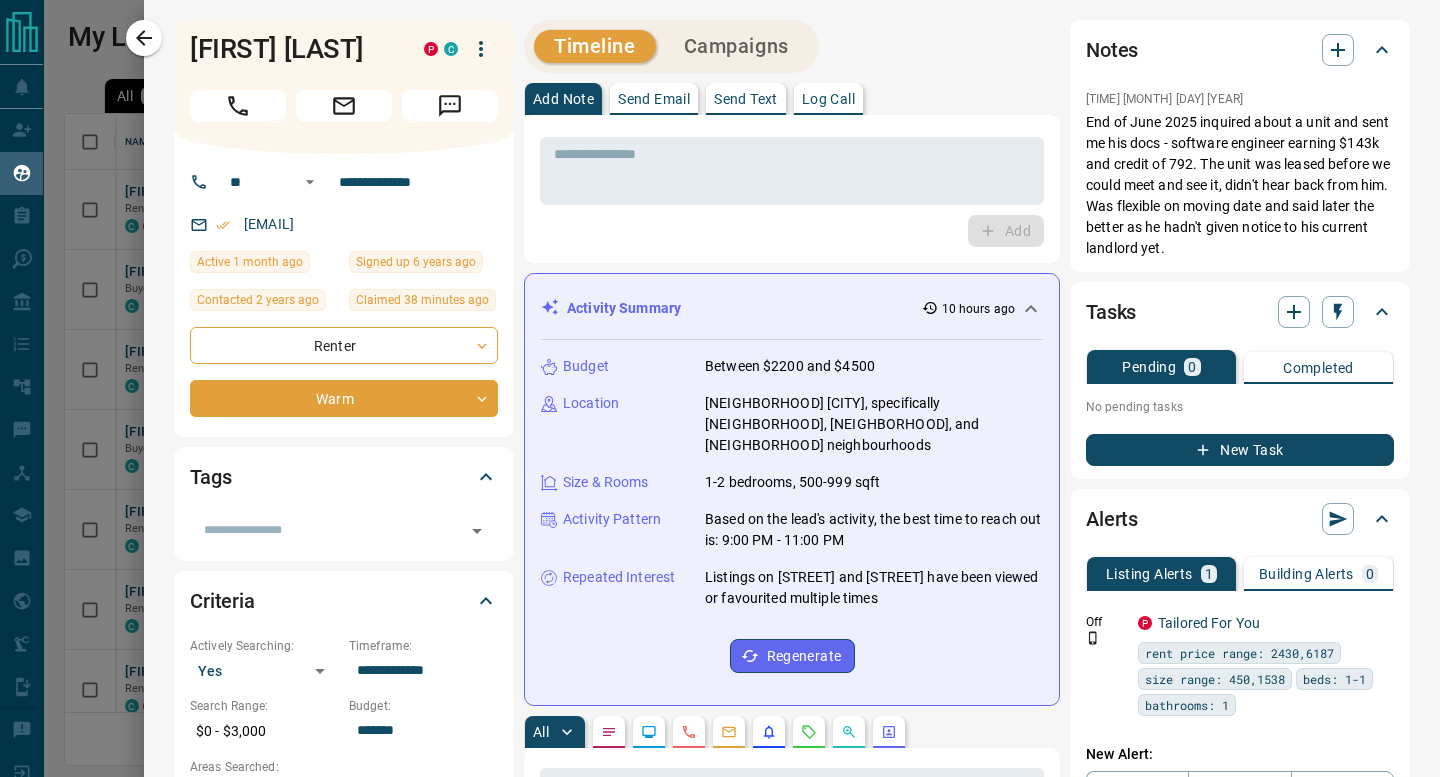 click on "Timeline Campaigns" at bounding box center (792, 46) 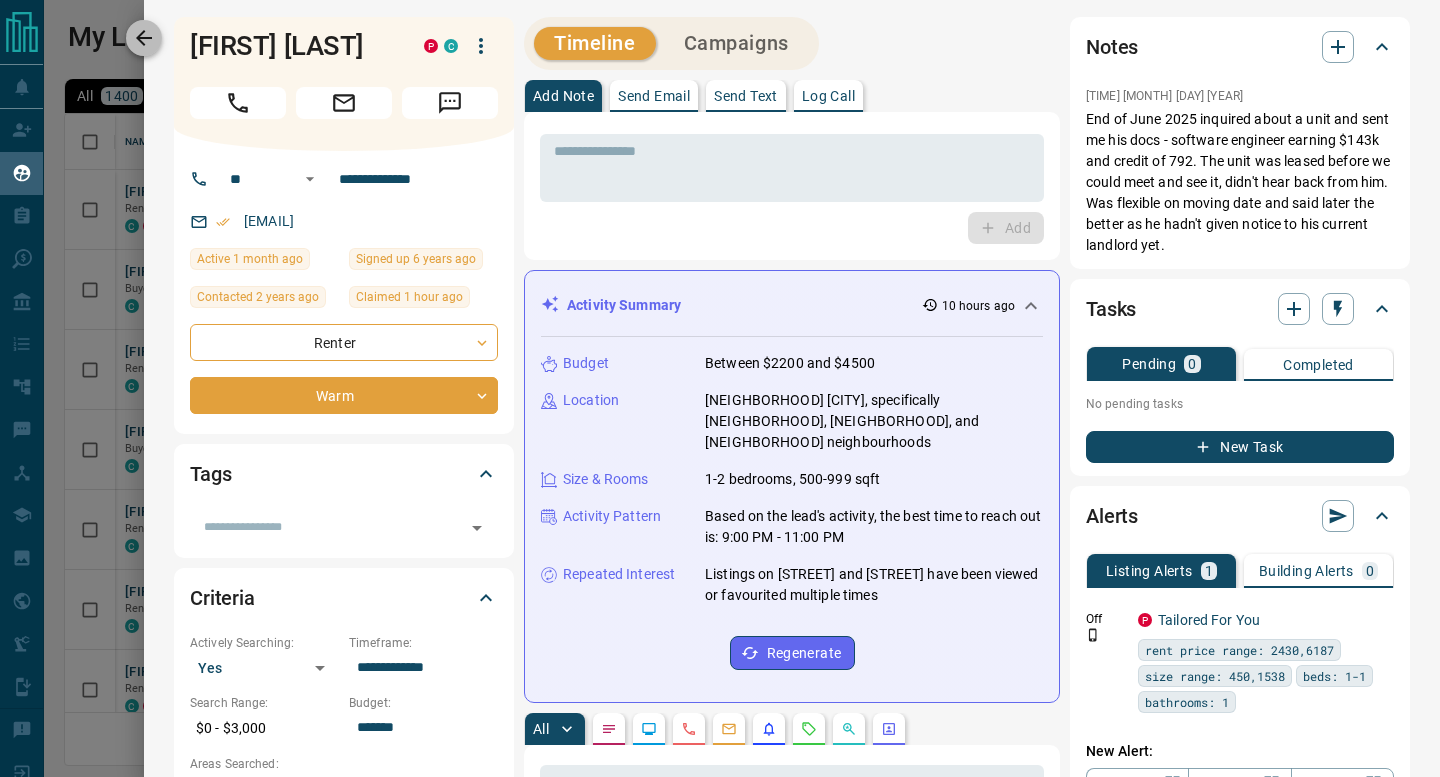 click 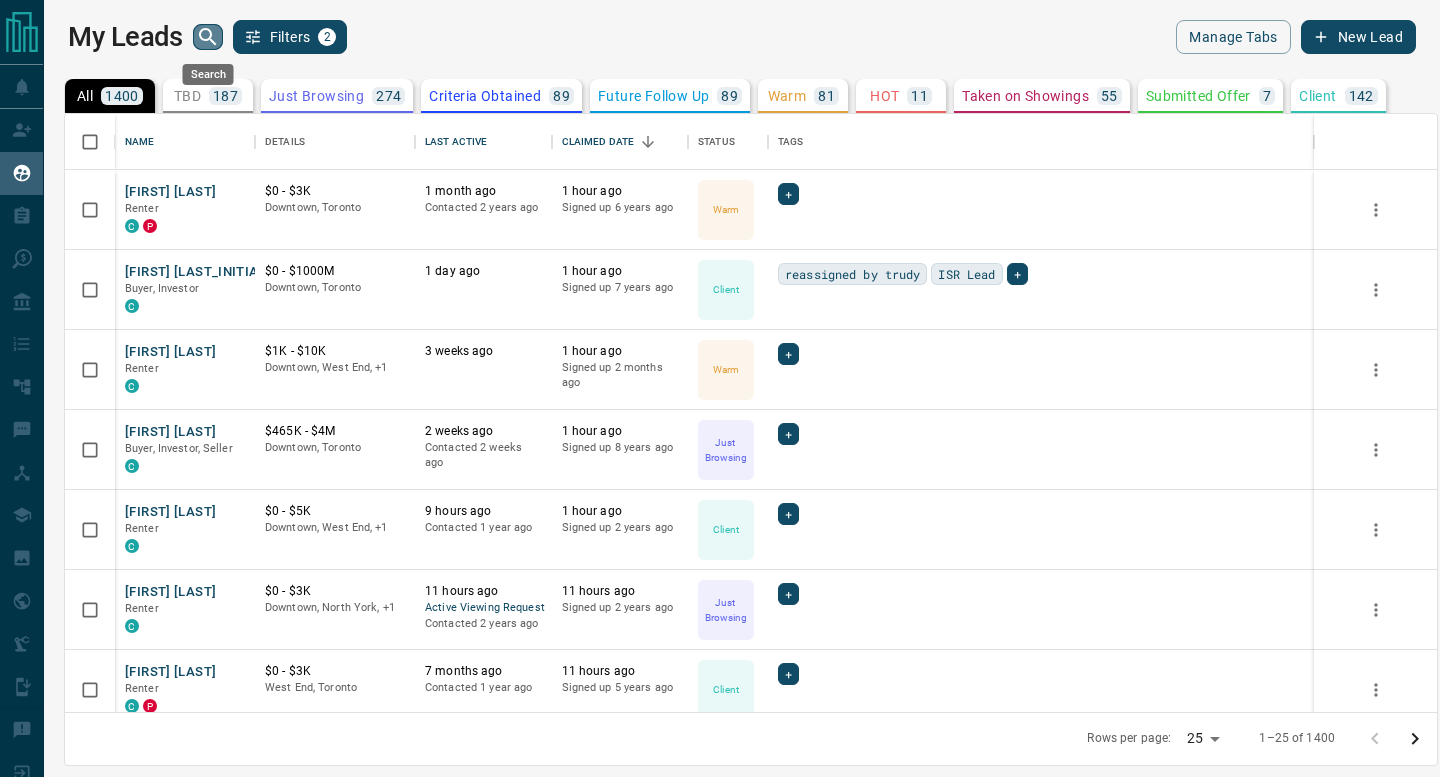 click 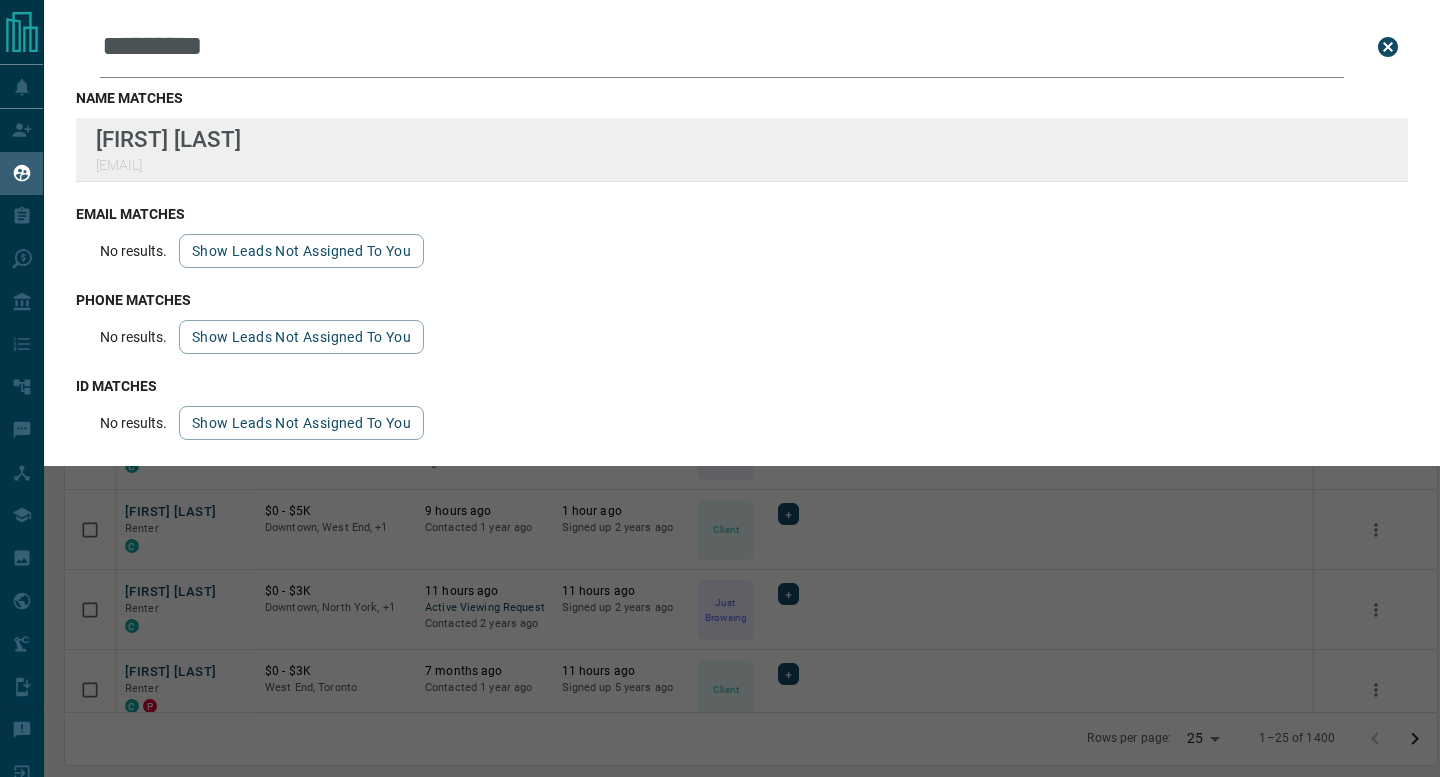 type on "*********" 